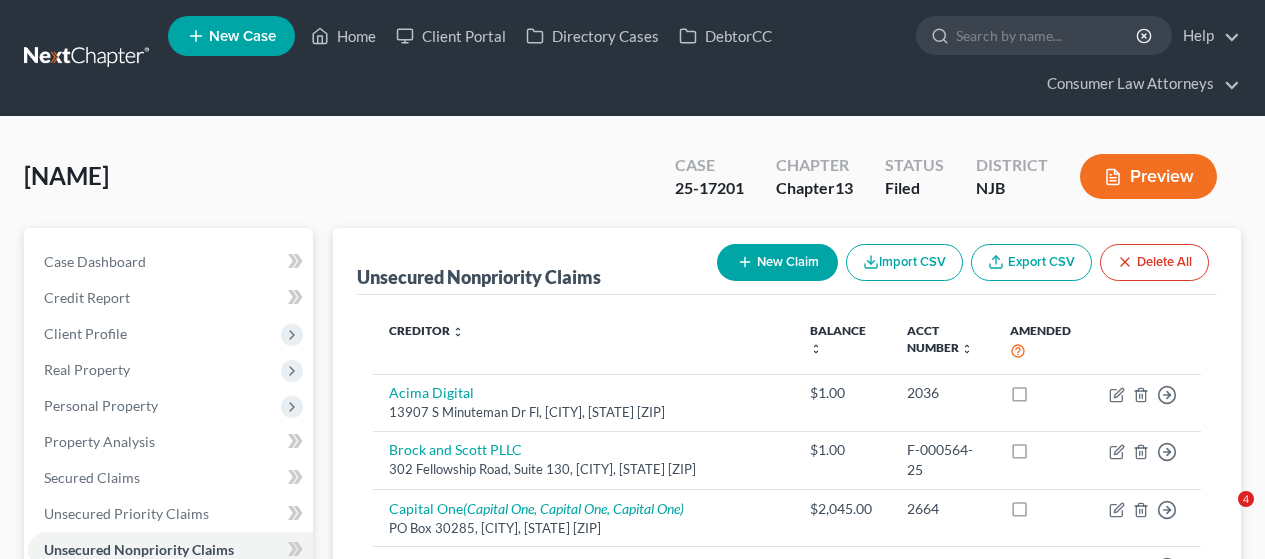 scroll, scrollTop: 700, scrollLeft: 0, axis: vertical 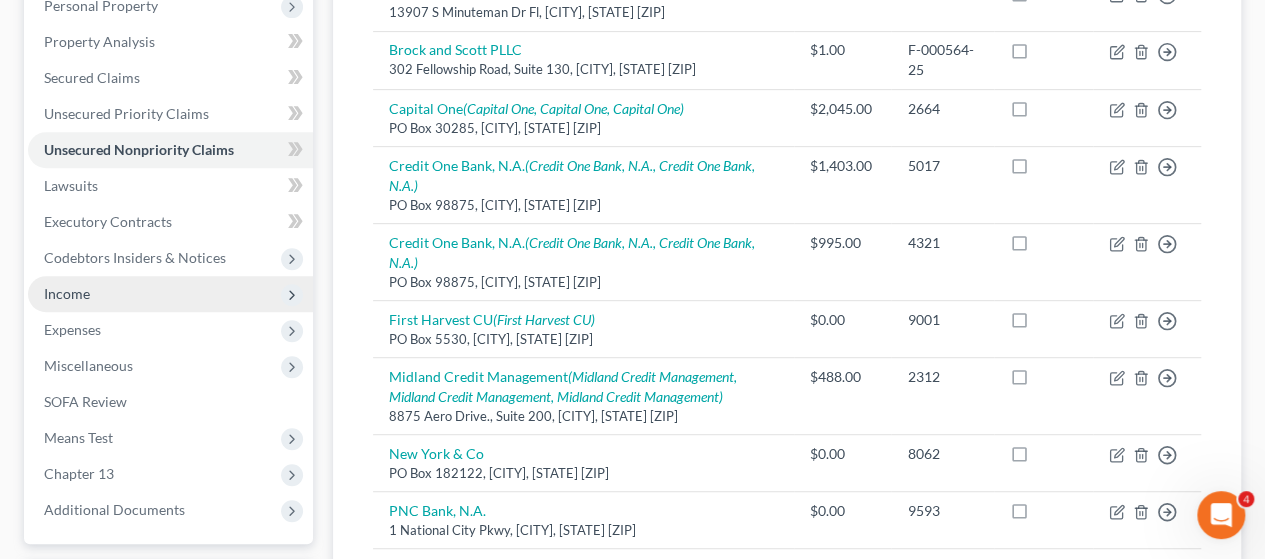 click on "Income" at bounding box center [67, 293] 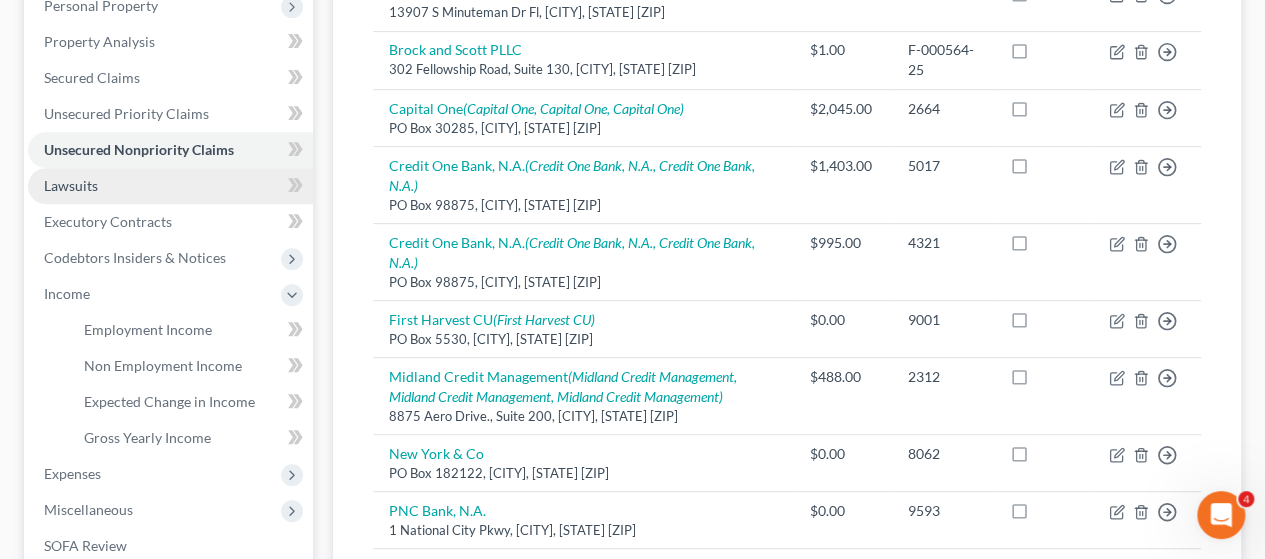 click on "Lawsuits" at bounding box center [71, 185] 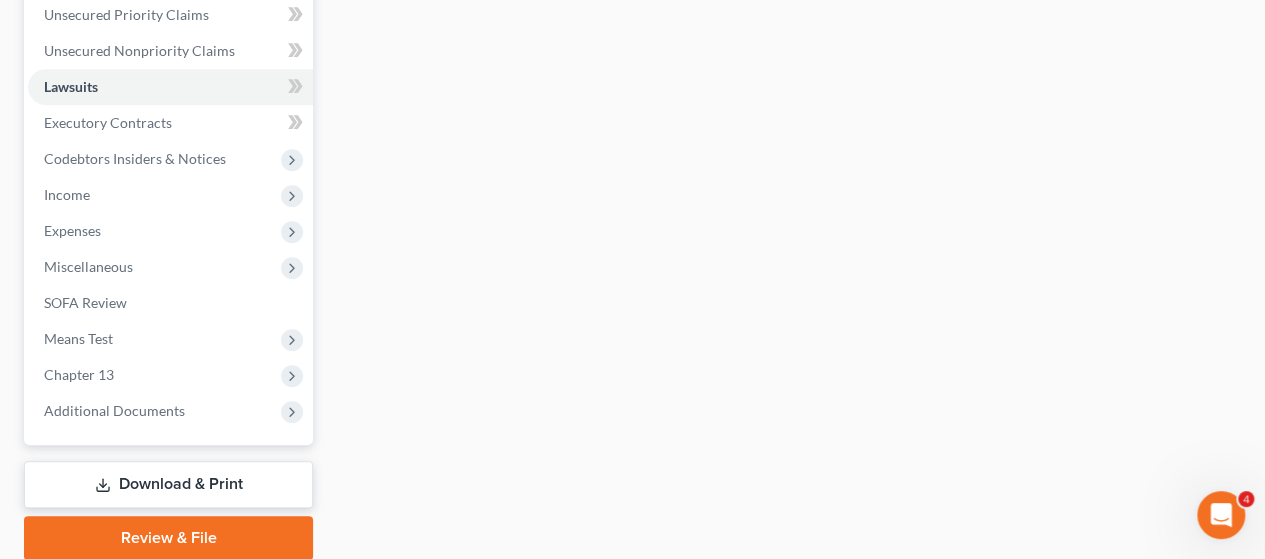 scroll, scrollTop: 500, scrollLeft: 0, axis: vertical 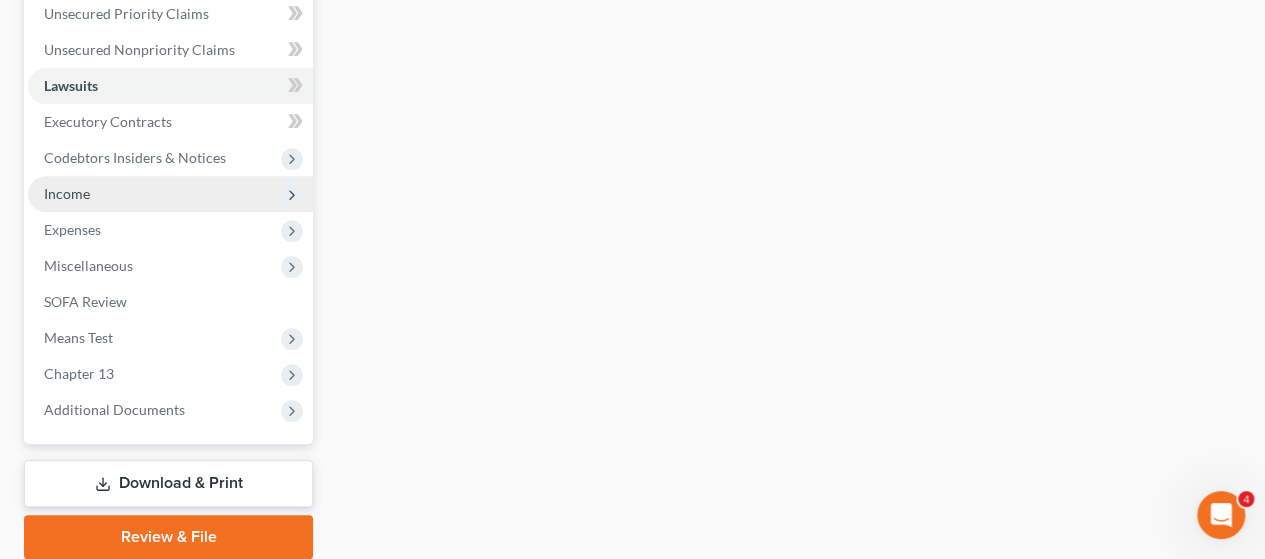 click on "Income" at bounding box center [67, 193] 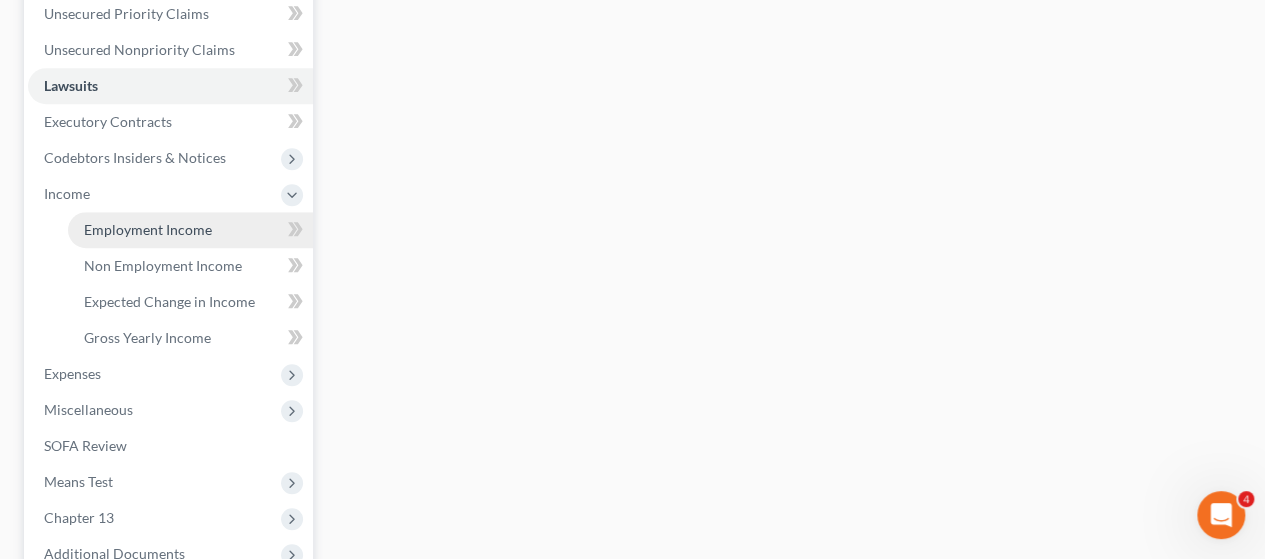 click on "Employment Income" at bounding box center (148, 229) 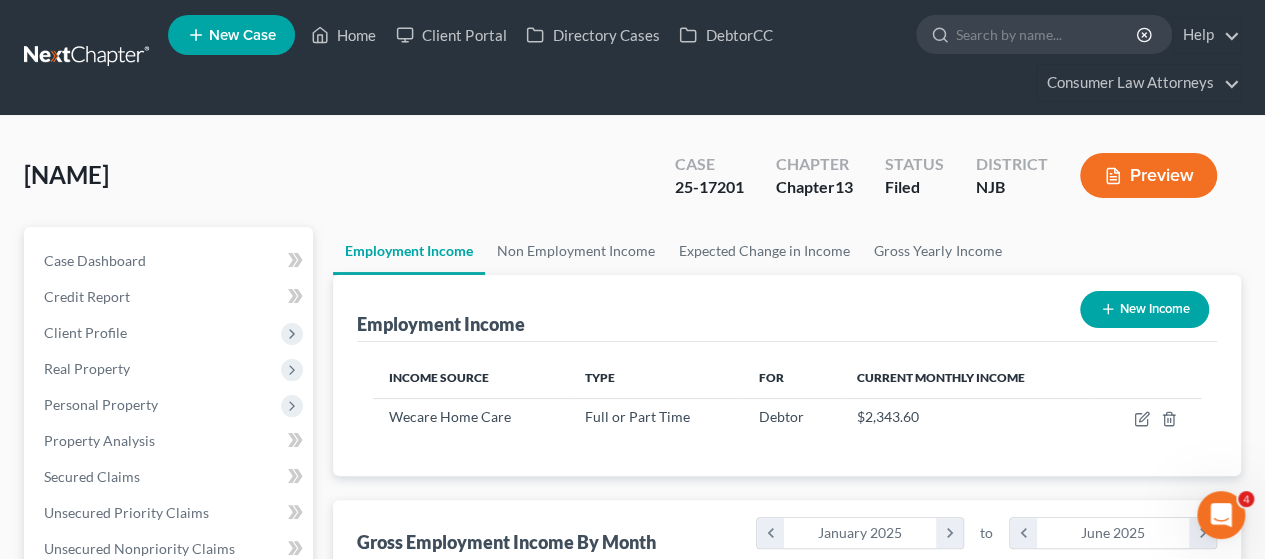 scroll, scrollTop: 0, scrollLeft: 0, axis: both 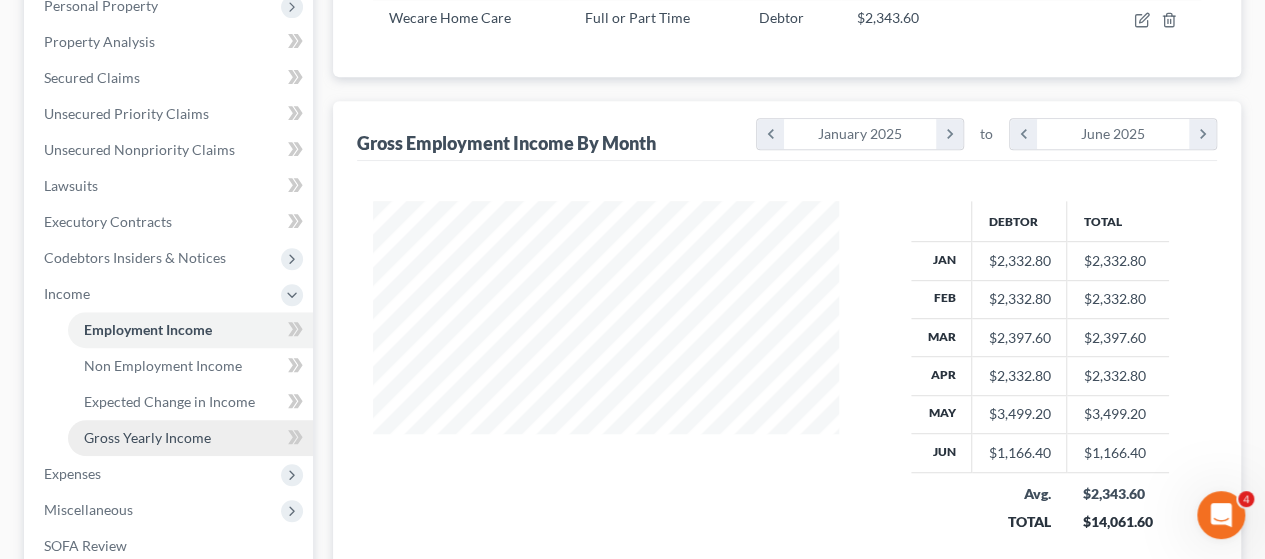 click on "Gross Yearly Income" at bounding box center [147, 437] 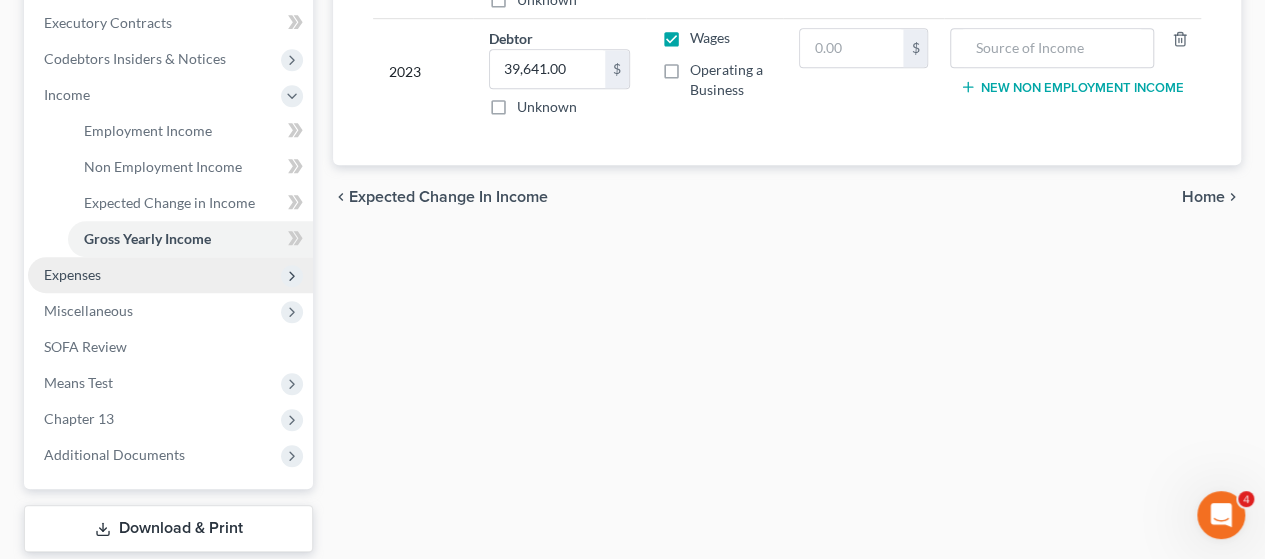 scroll, scrollTop: 600, scrollLeft: 0, axis: vertical 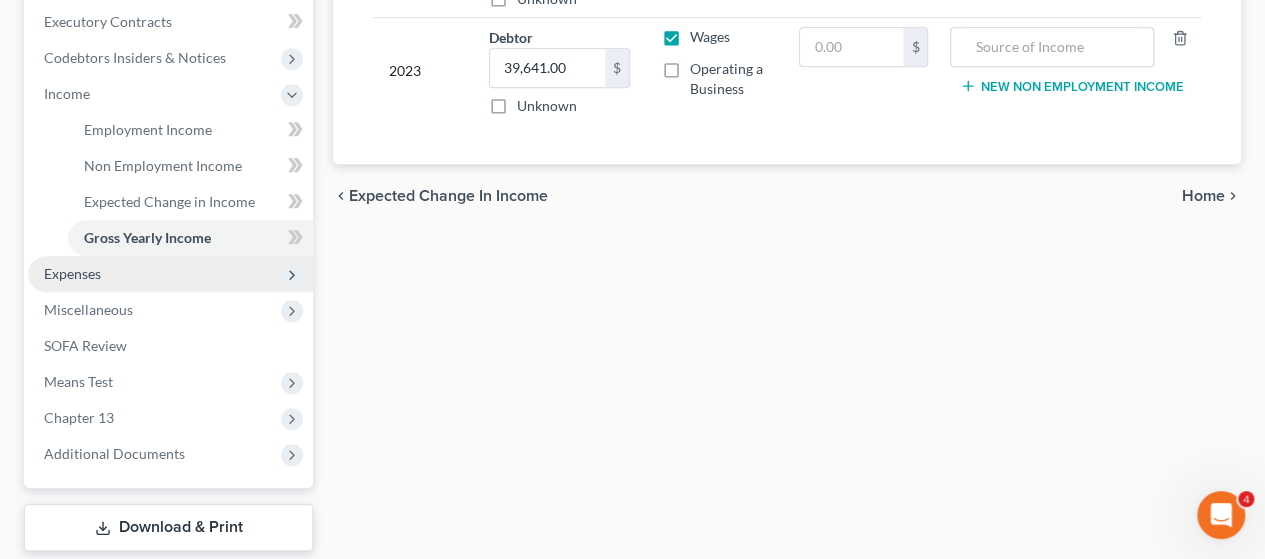 click on "Expenses" at bounding box center (72, 273) 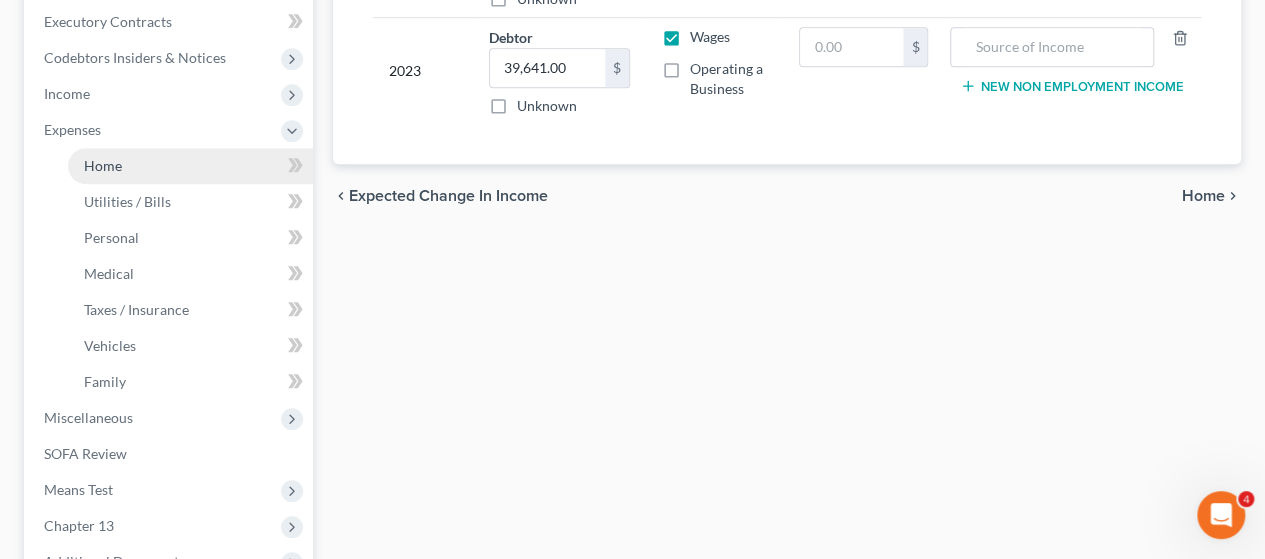 click on "Home" at bounding box center (103, 165) 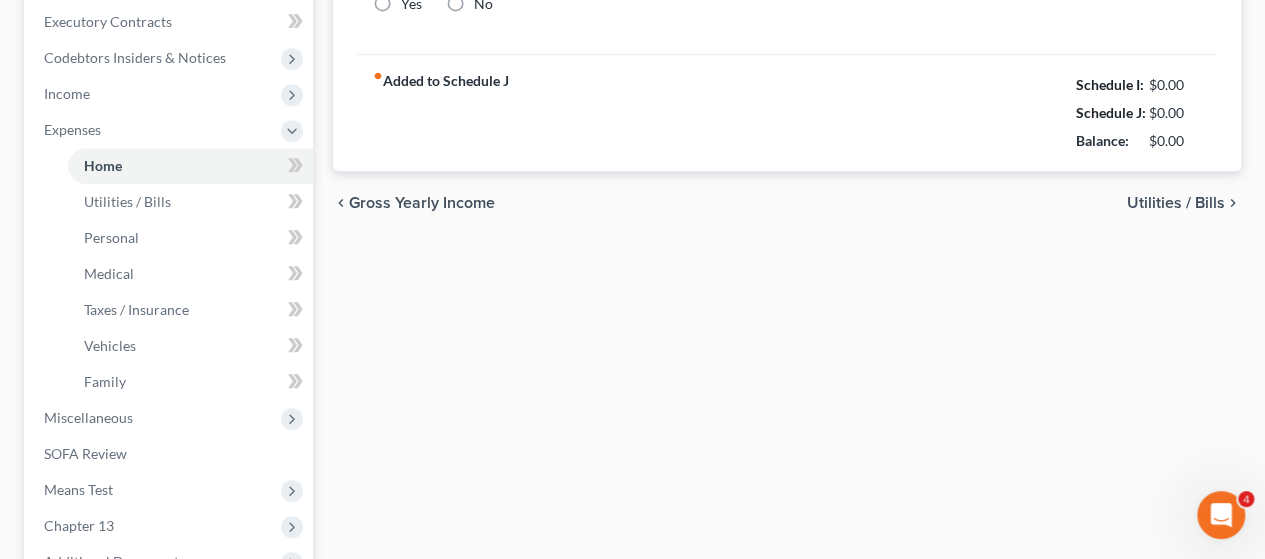 type on "0.00" 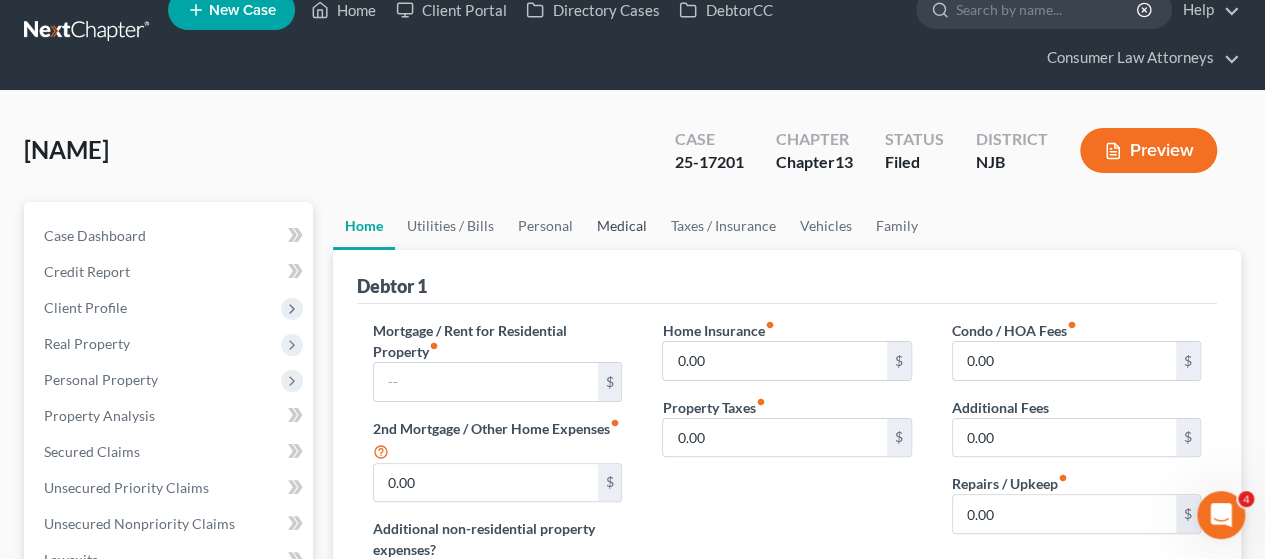 scroll, scrollTop: 0, scrollLeft: 0, axis: both 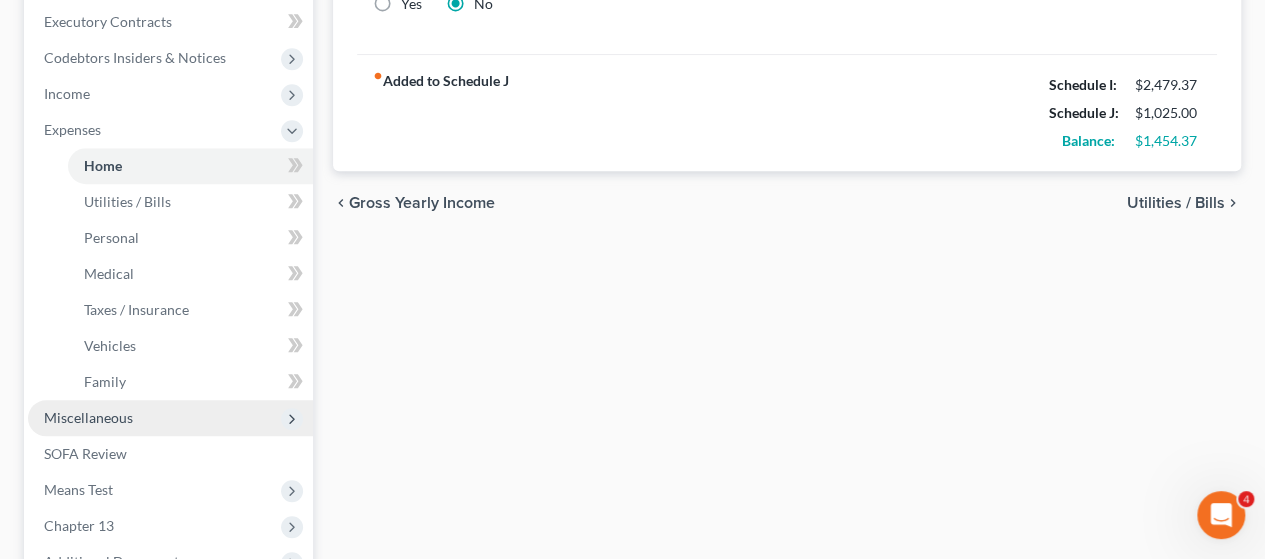 click on "Miscellaneous" at bounding box center [88, 417] 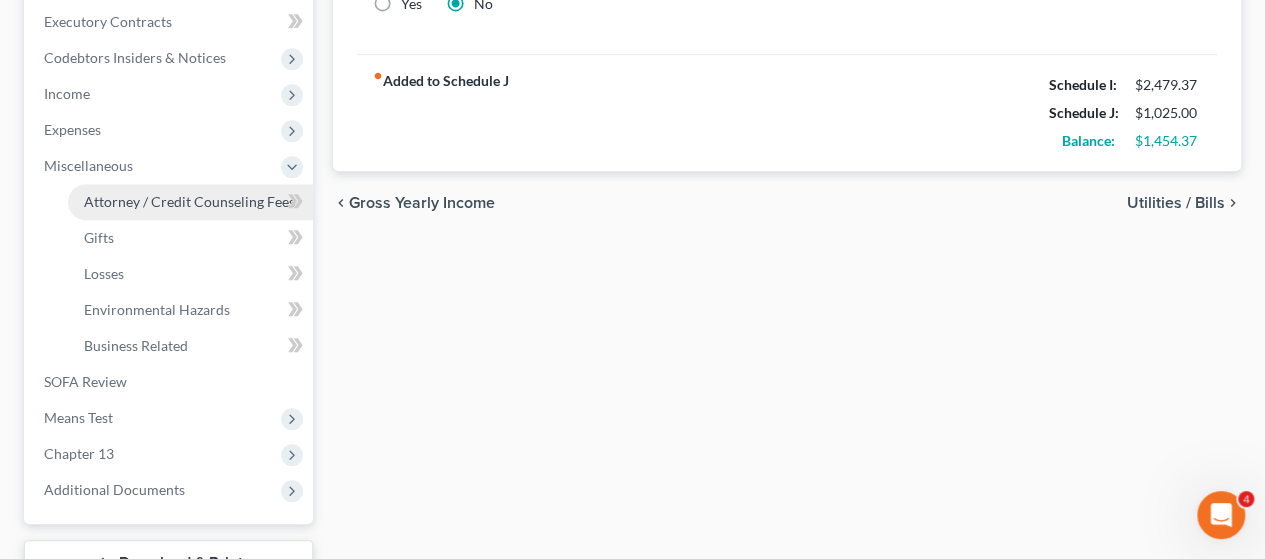 click on "Attorney / Credit Counseling Fees" at bounding box center [189, 201] 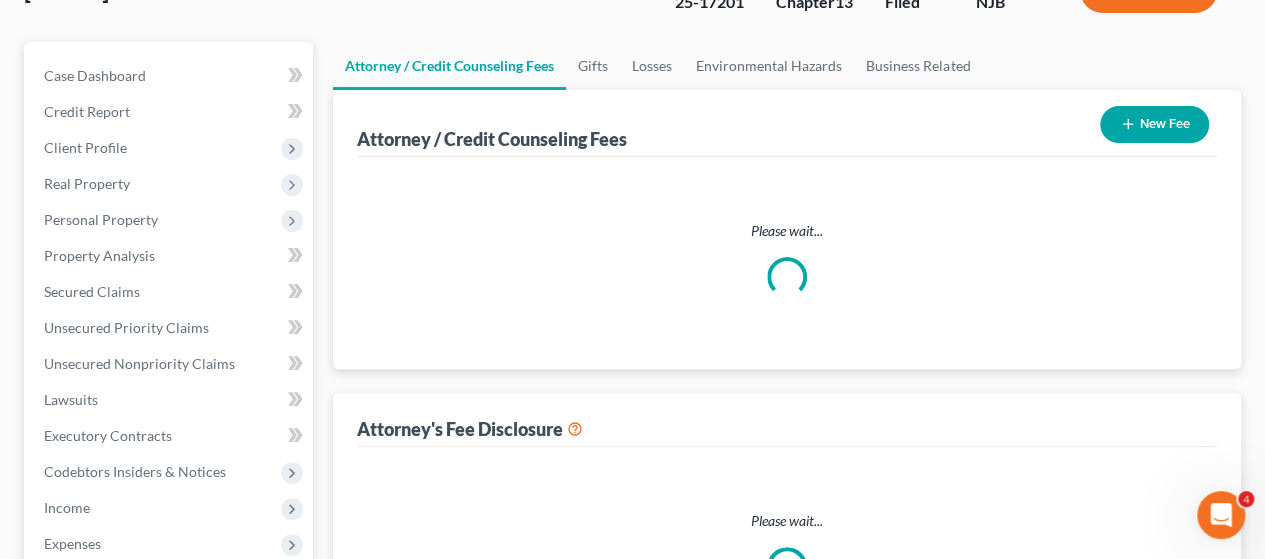 scroll, scrollTop: 5, scrollLeft: 0, axis: vertical 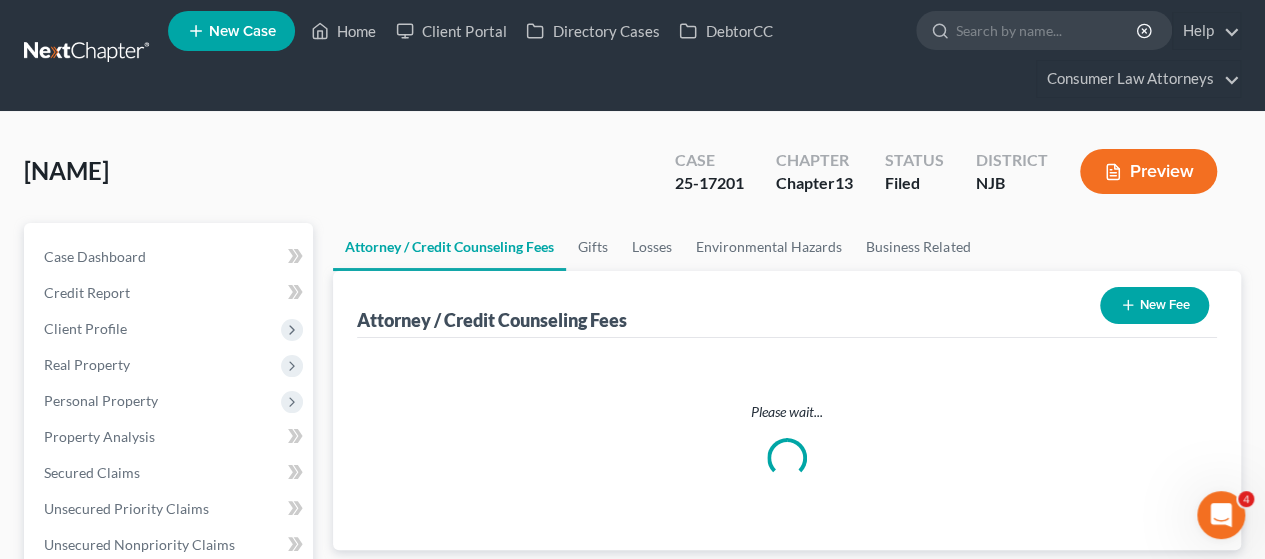 select on "2" 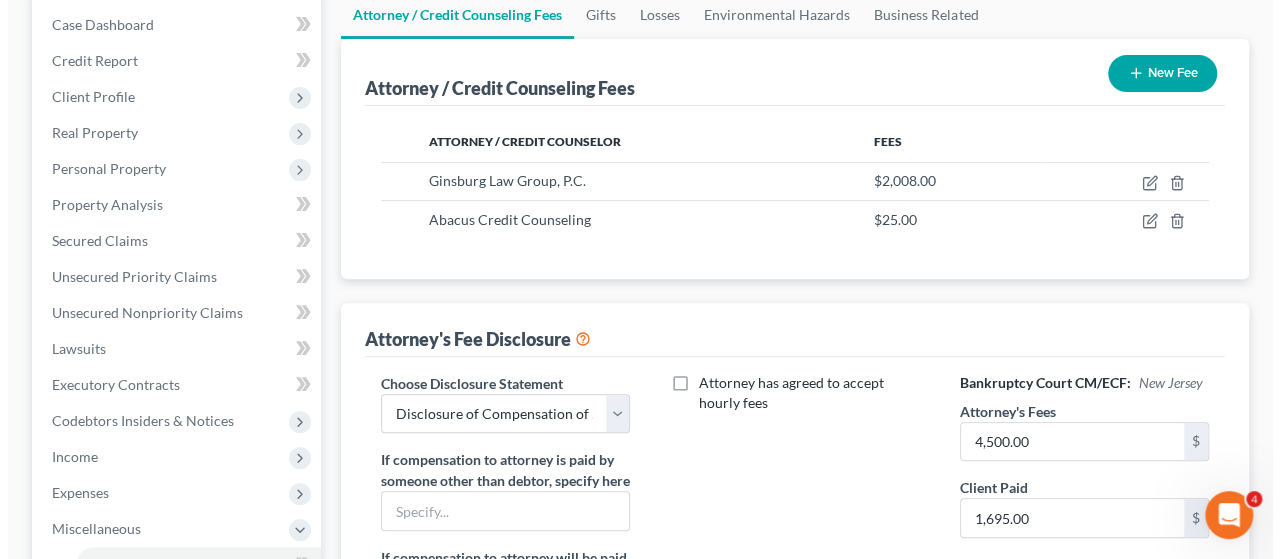 scroll, scrollTop: 0, scrollLeft: 0, axis: both 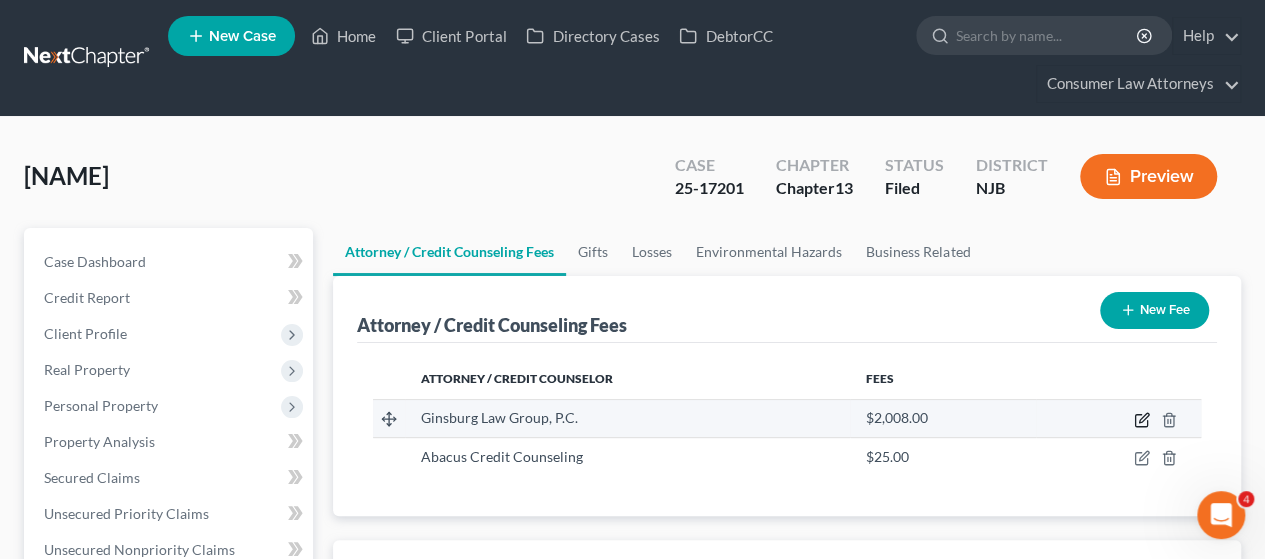 click 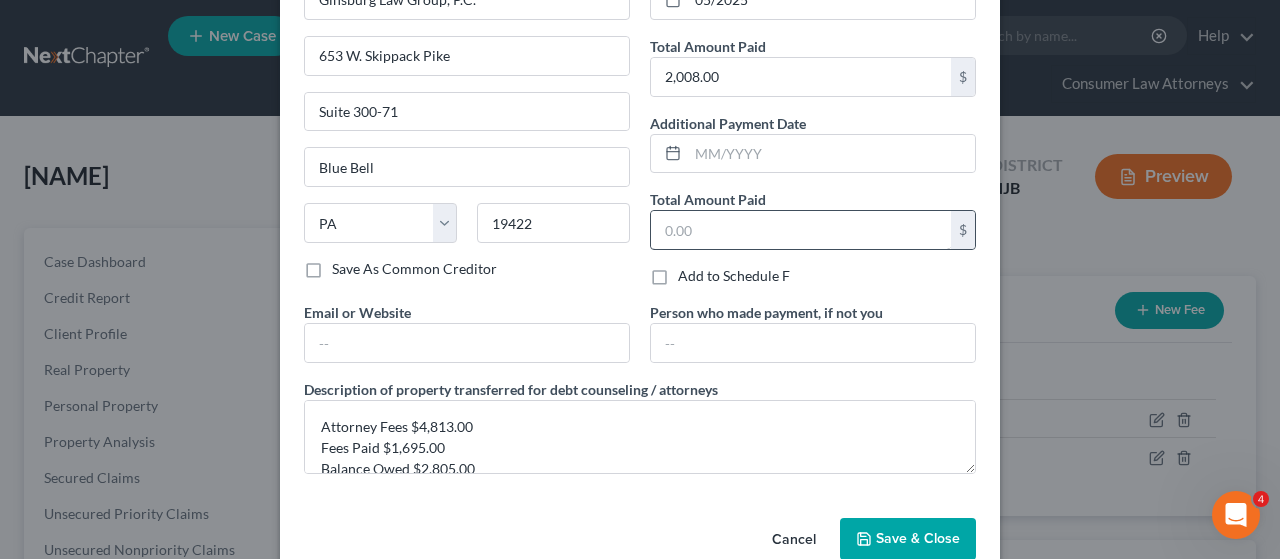 scroll, scrollTop: 169, scrollLeft: 0, axis: vertical 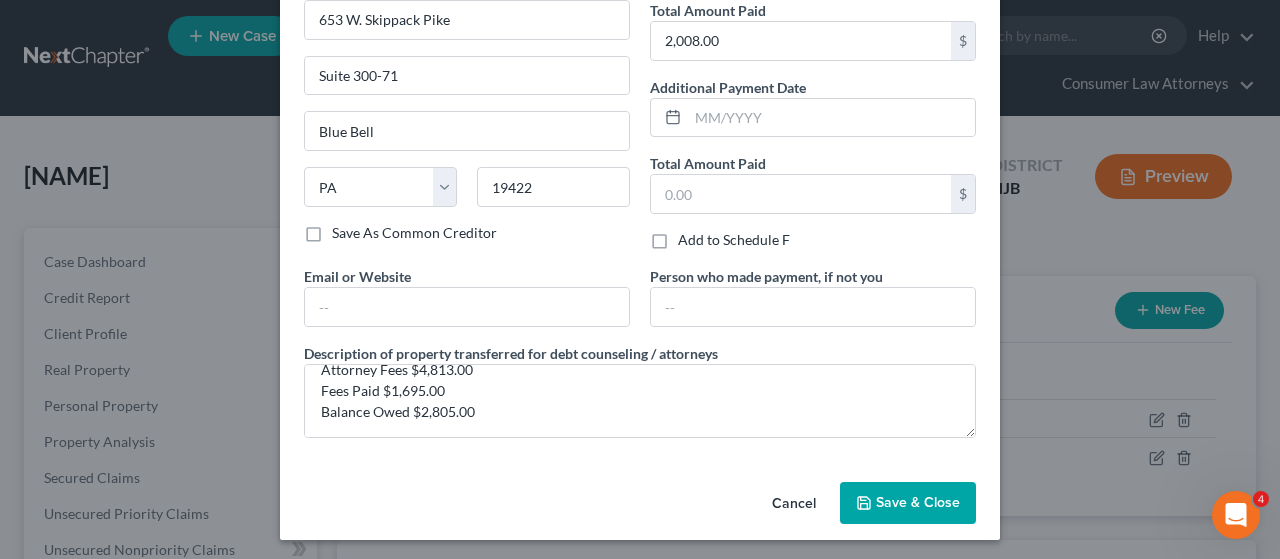 click on "Save & Close" at bounding box center (918, 502) 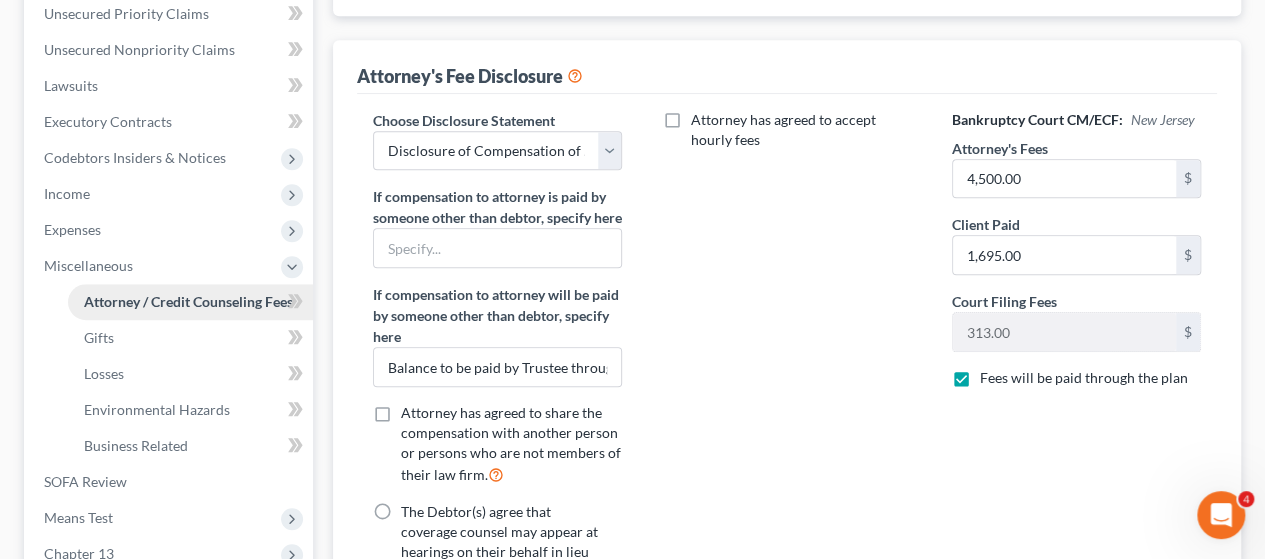 scroll, scrollTop: 600, scrollLeft: 0, axis: vertical 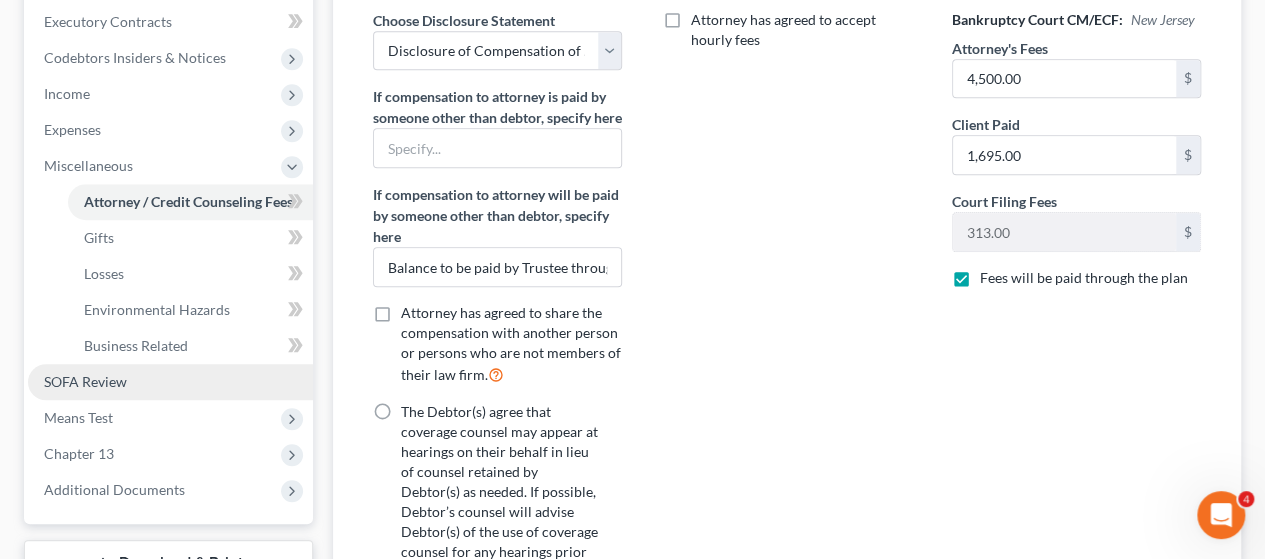 click on "SOFA Review" at bounding box center [85, 381] 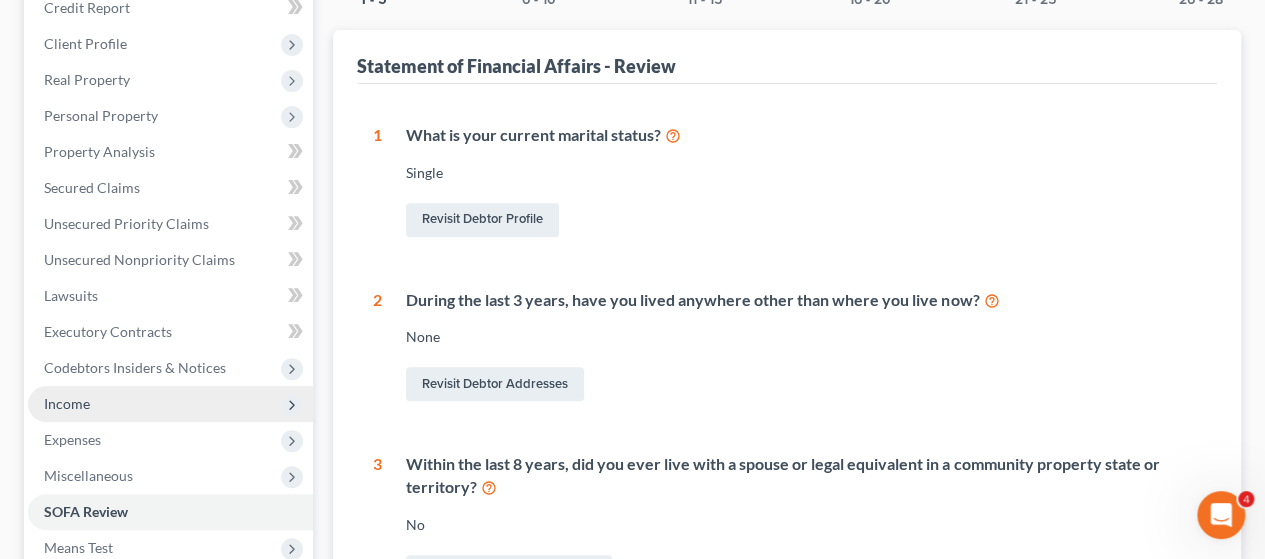scroll, scrollTop: 300, scrollLeft: 0, axis: vertical 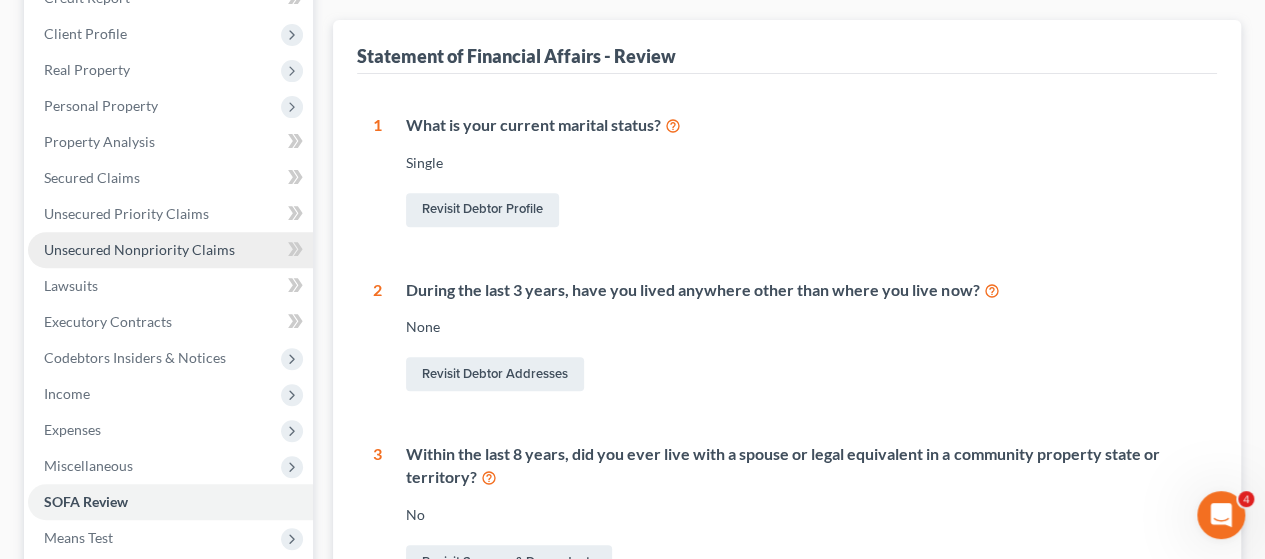 click on "Unsecured Nonpriority Claims" at bounding box center [139, 249] 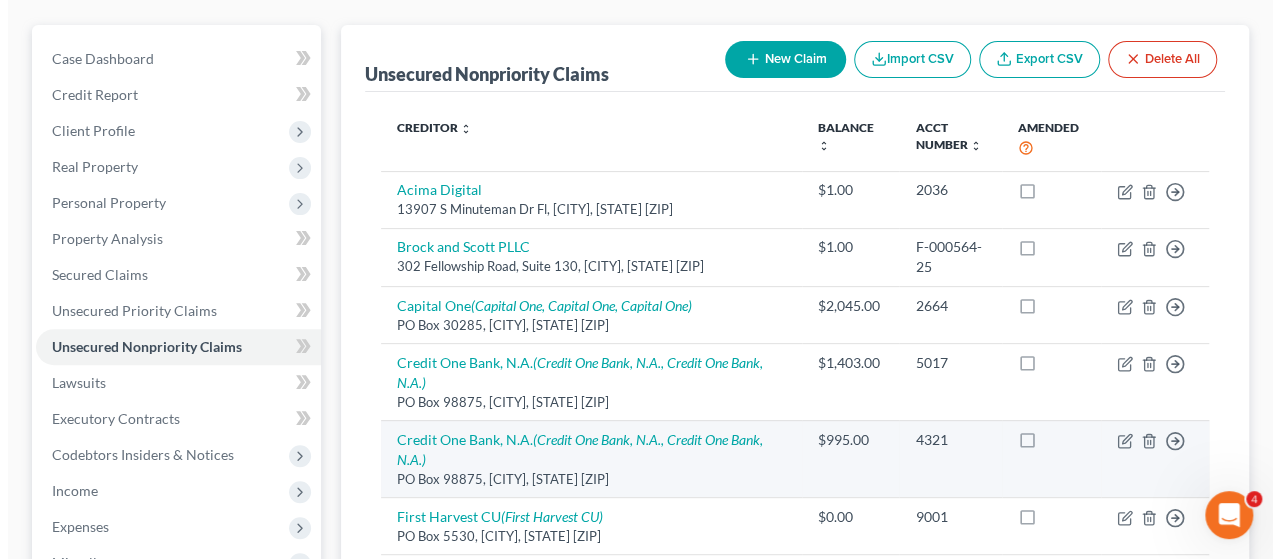 scroll, scrollTop: 0, scrollLeft: 0, axis: both 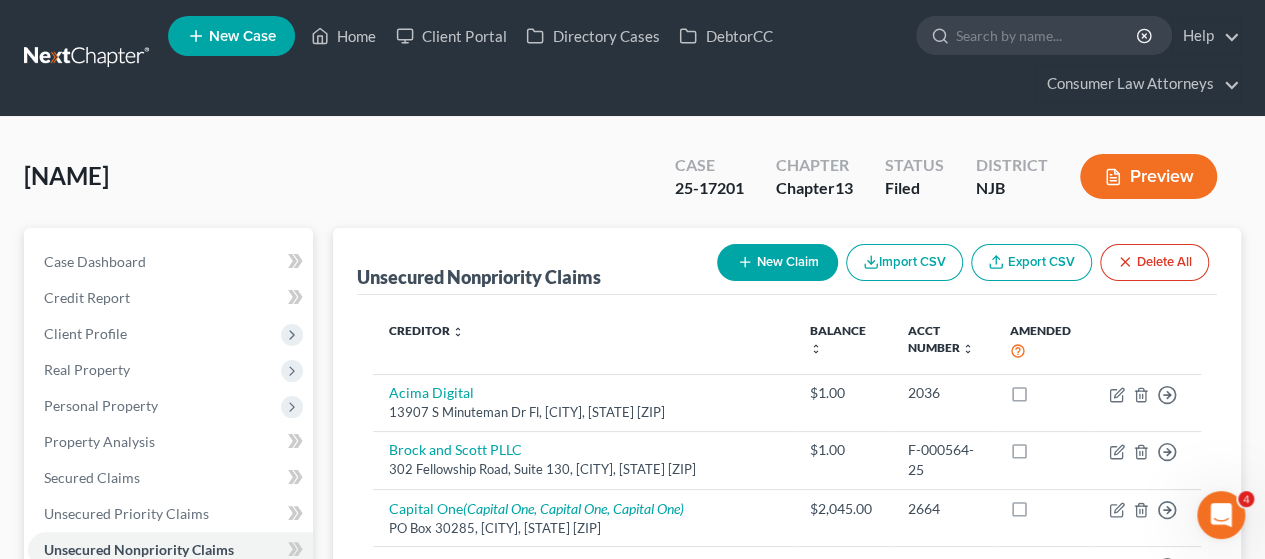 click on "New Claim" at bounding box center (777, 262) 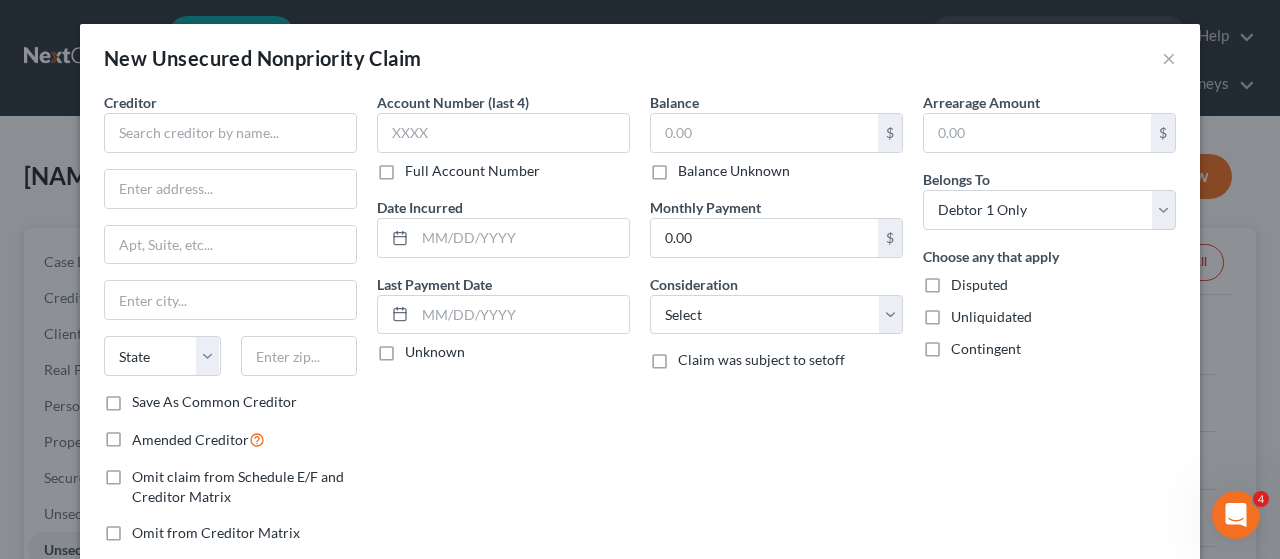 click on "Creditor *                         State AL AK AR AZ CA CO CT DE DC FL GA GU HI ID IL IN IA KS KY LA ME MD MA MI MN MS MO MT NC ND NE NV NH NJ NM NY OH OK OR PA PR RI SC SD TN TX UT VI VA VT WA WV WI WY" at bounding box center (230, 242) 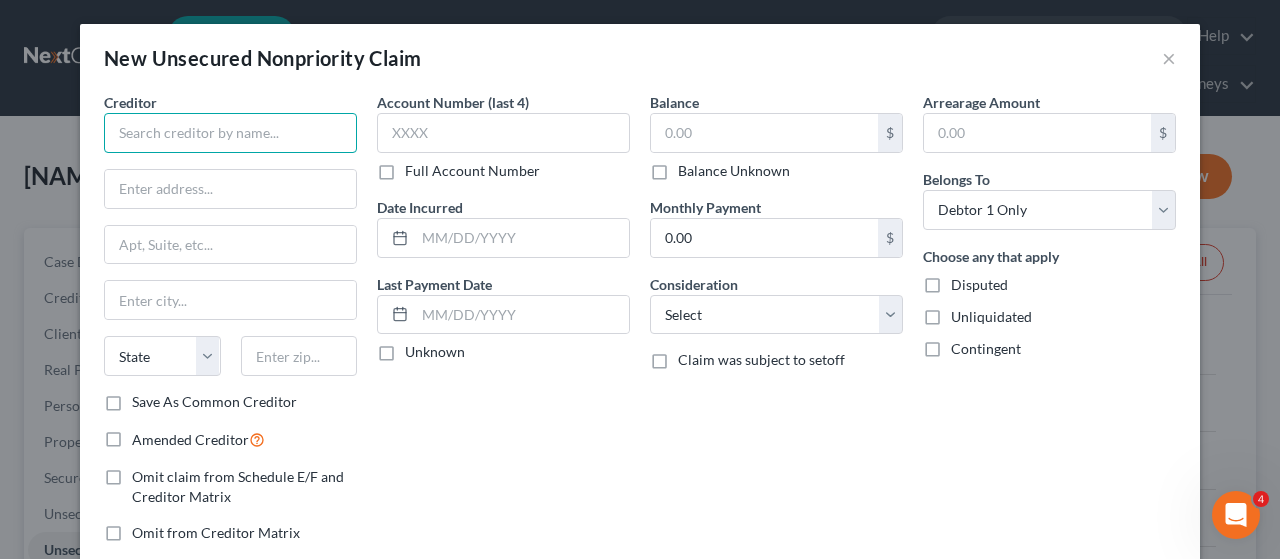 click at bounding box center [230, 133] 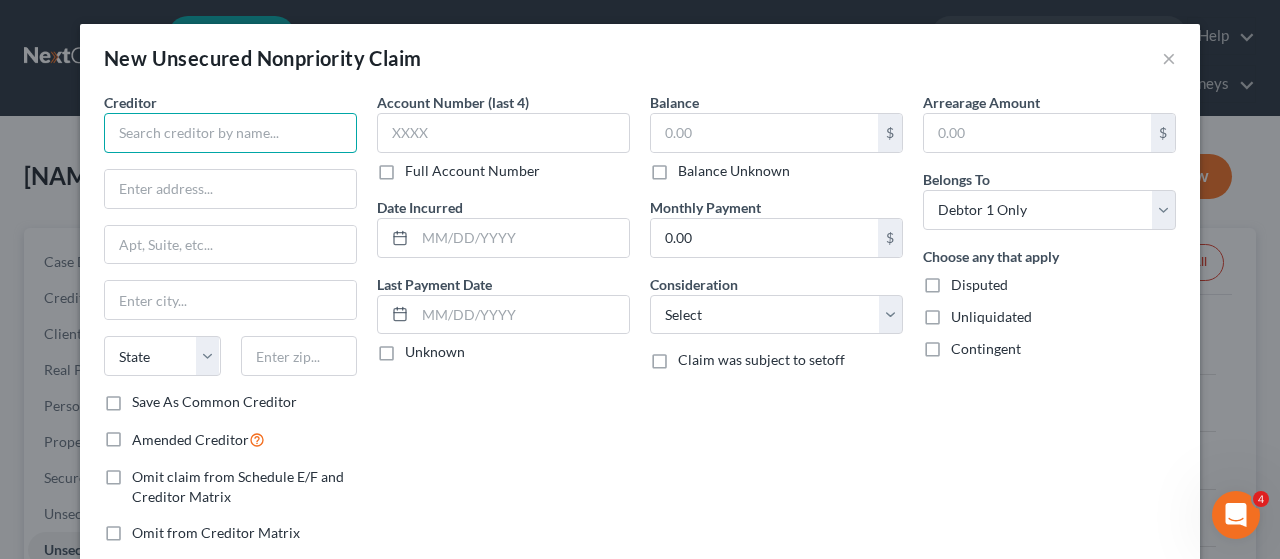 click at bounding box center [230, 133] 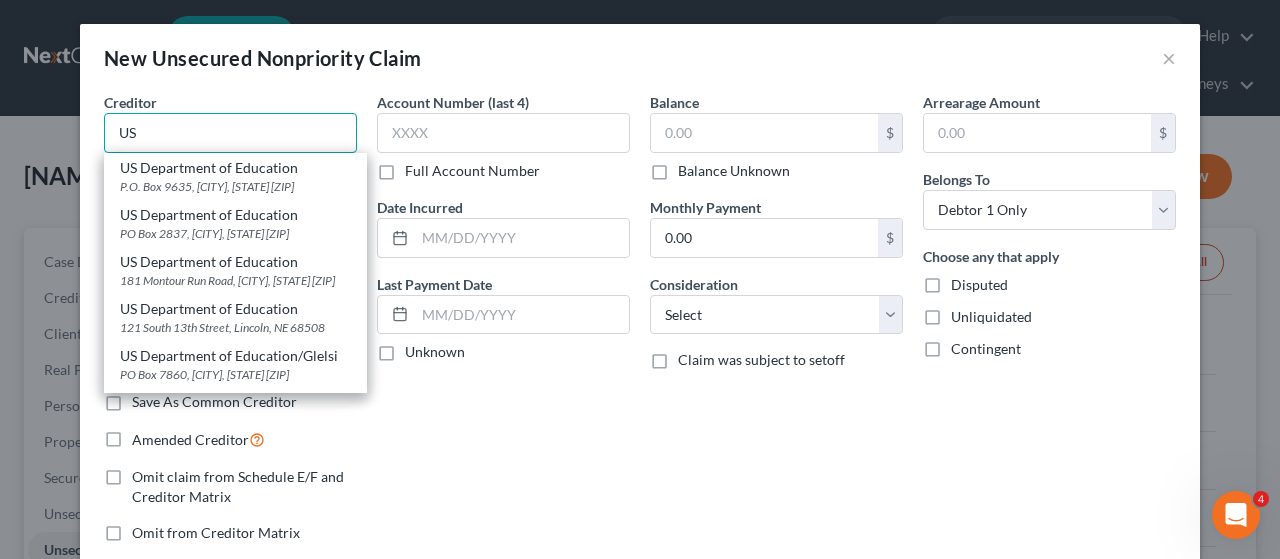type on "U" 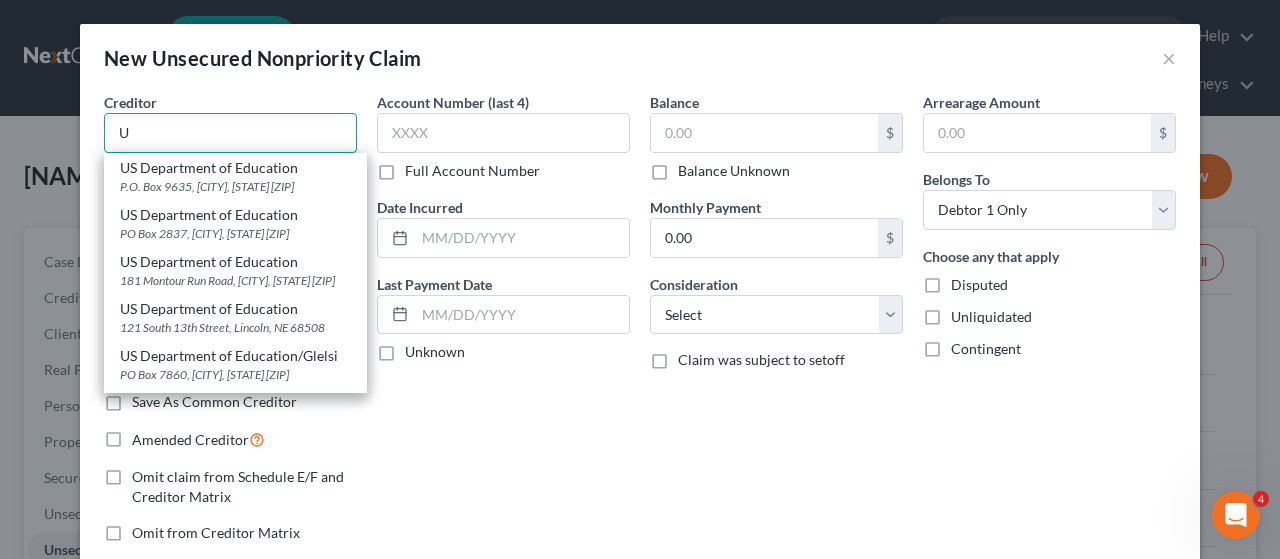 type 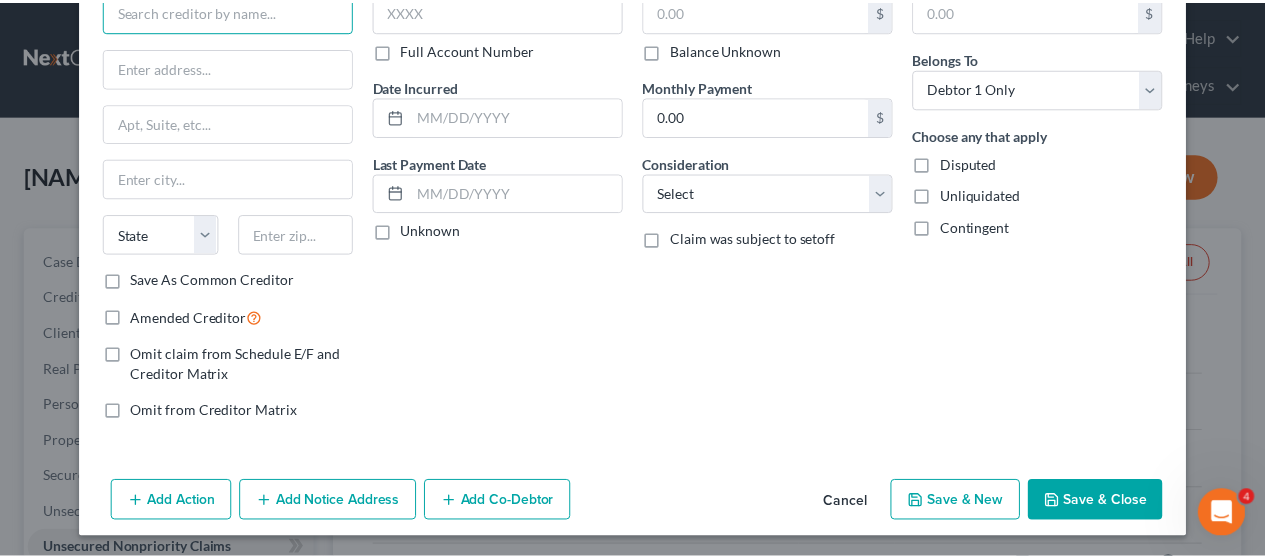 scroll, scrollTop: 122, scrollLeft: 0, axis: vertical 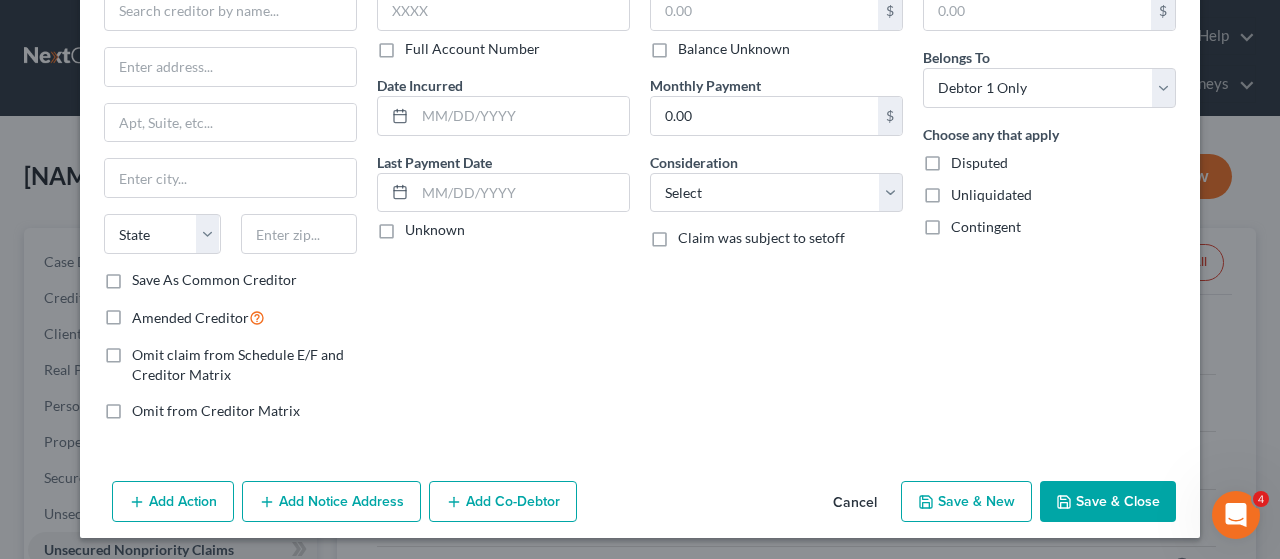 click on "Cancel" at bounding box center (855, 503) 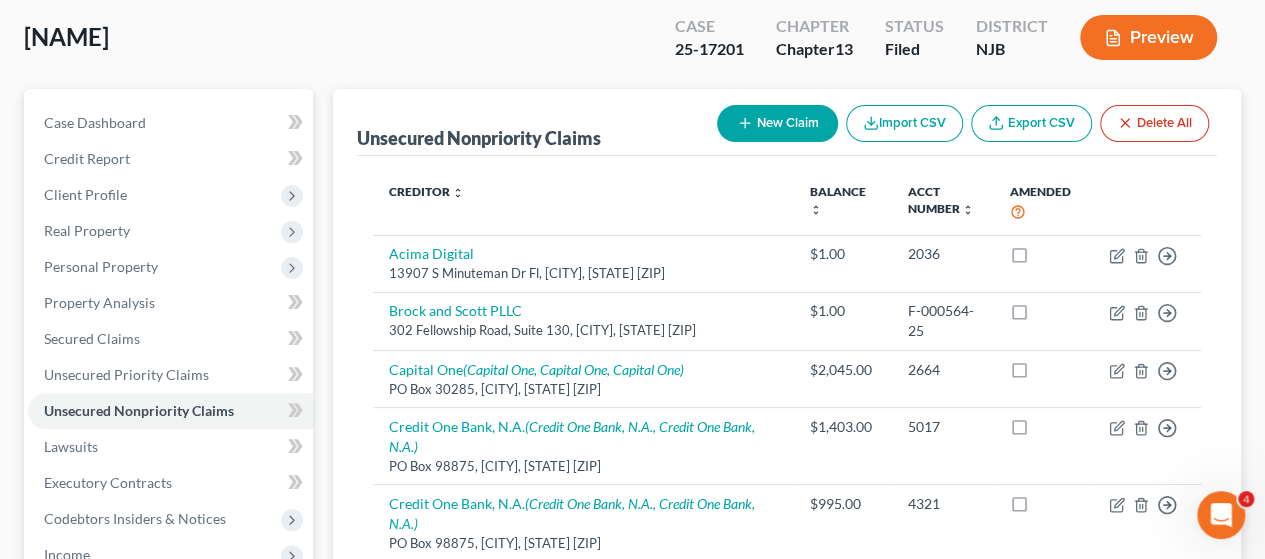 scroll, scrollTop: 300, scrollLeft: 0, axis: vertical 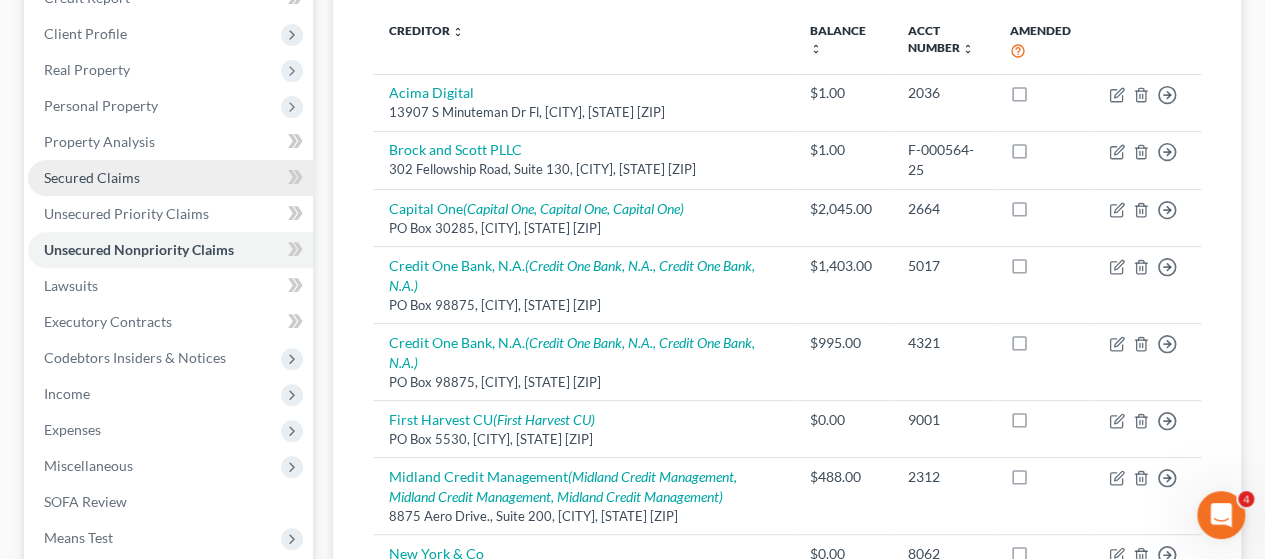 click on "Secured Claims" at bounding box center [92, 177] 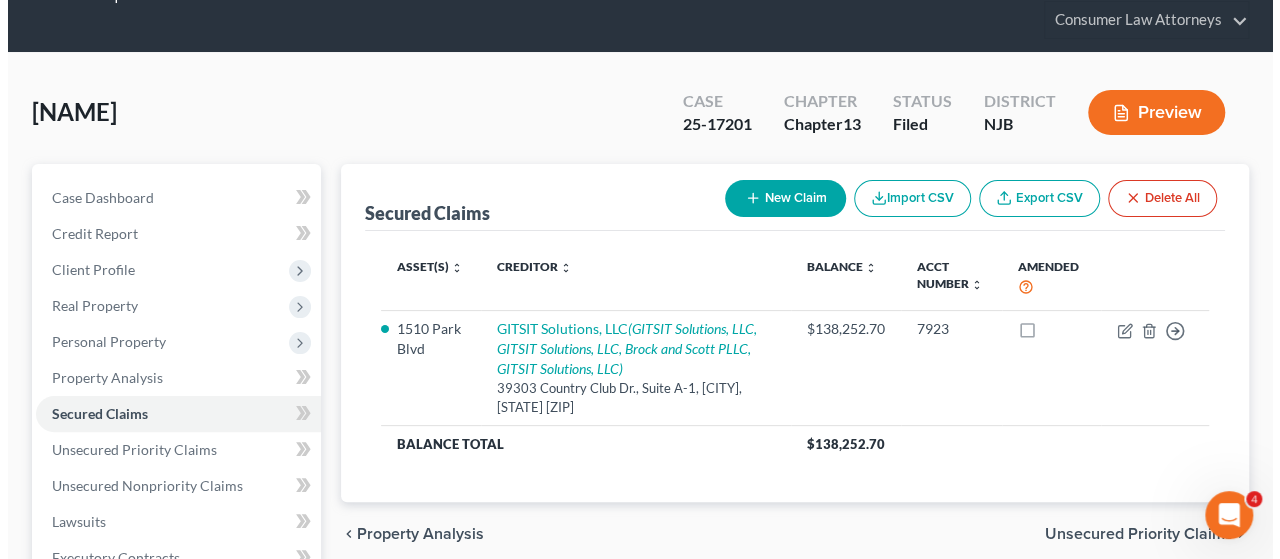 scroll, scrollTop: 0, scrollLeft: 0, axis: both 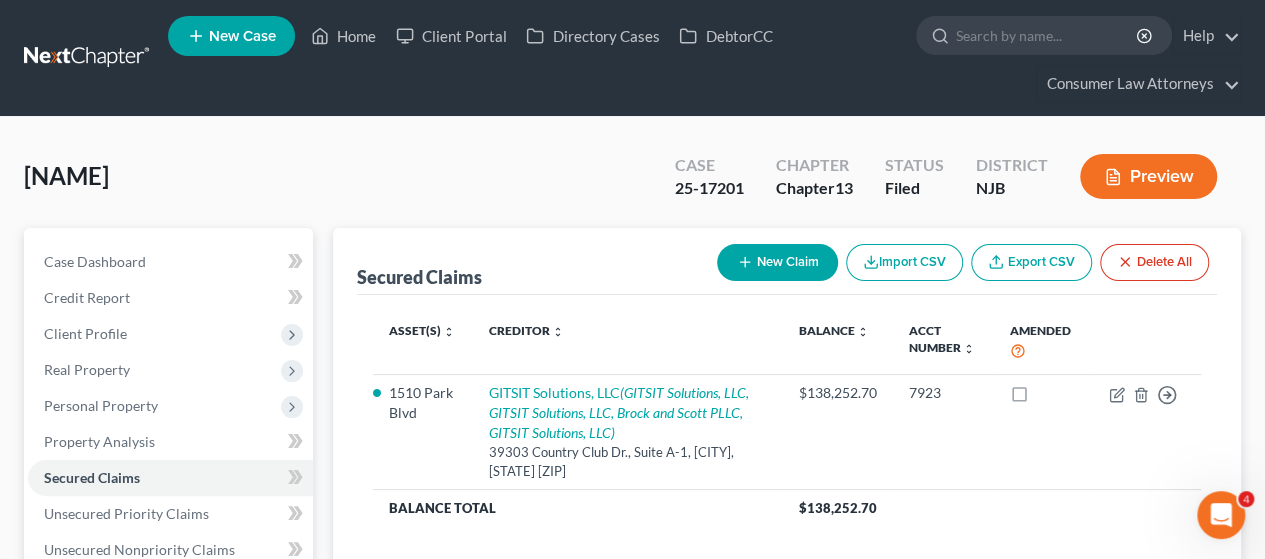 click on "New Claim" at bounding box center [777, 262] 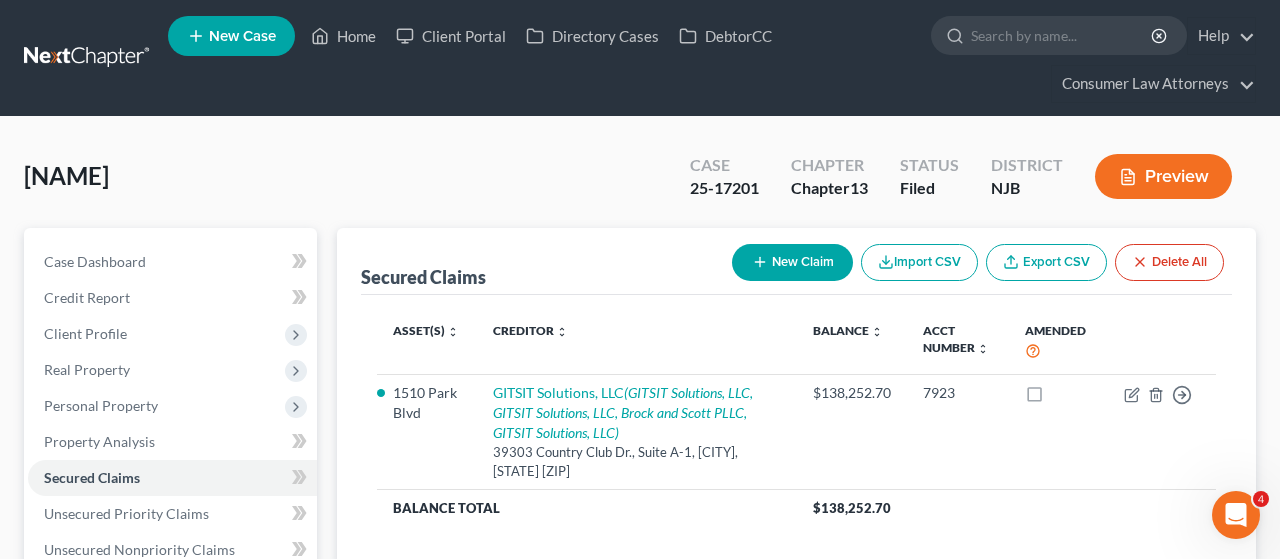 select on "0" 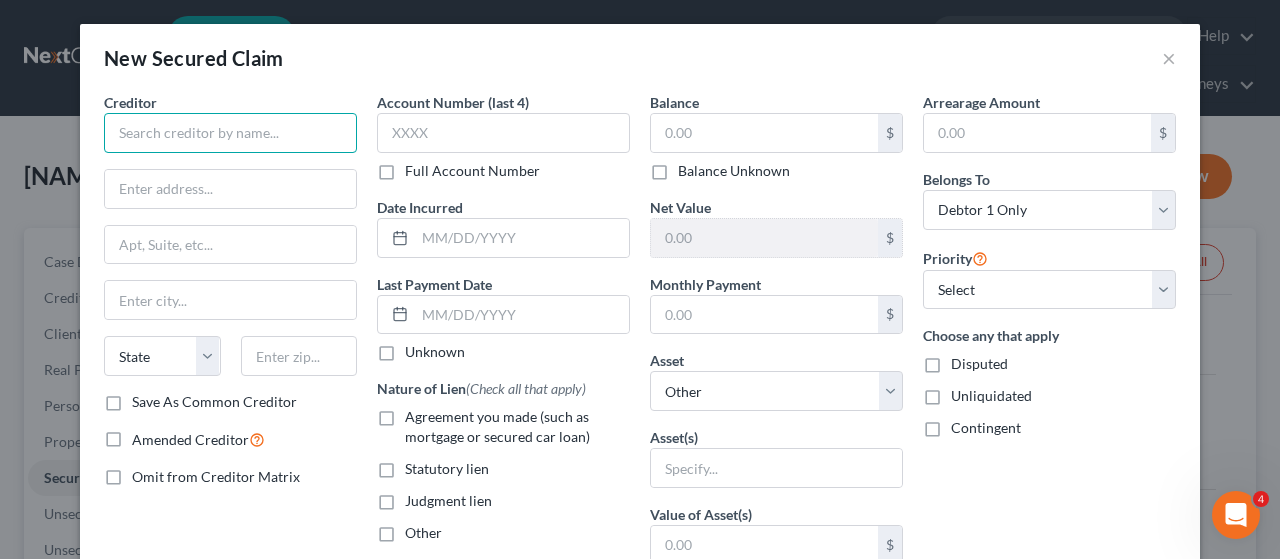click at bounding box center (230, 133) 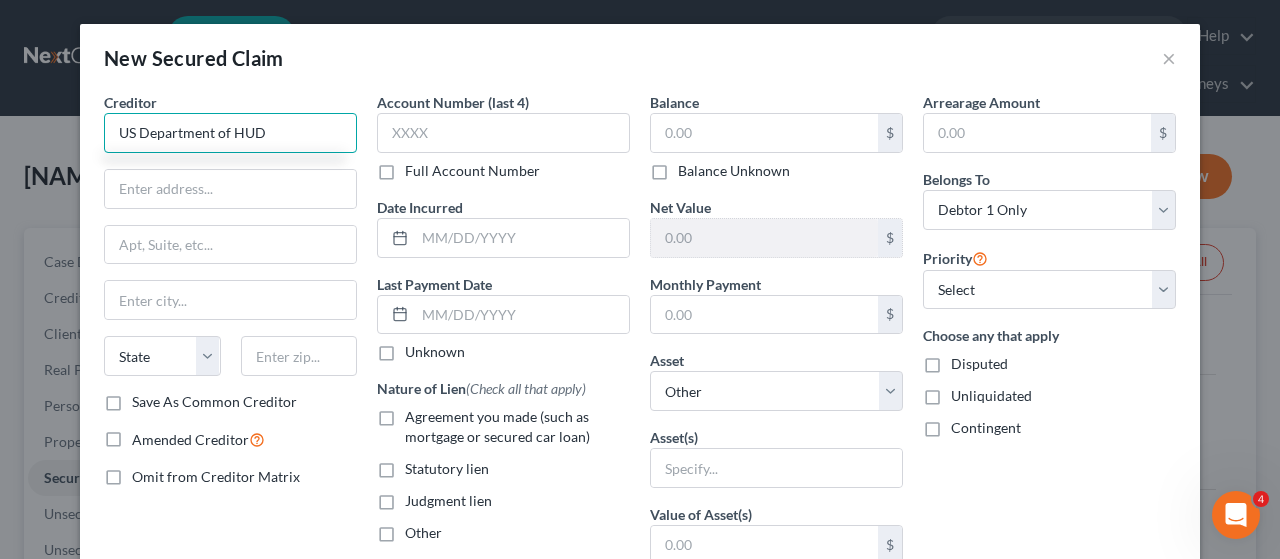 type on "US Department of HUD" 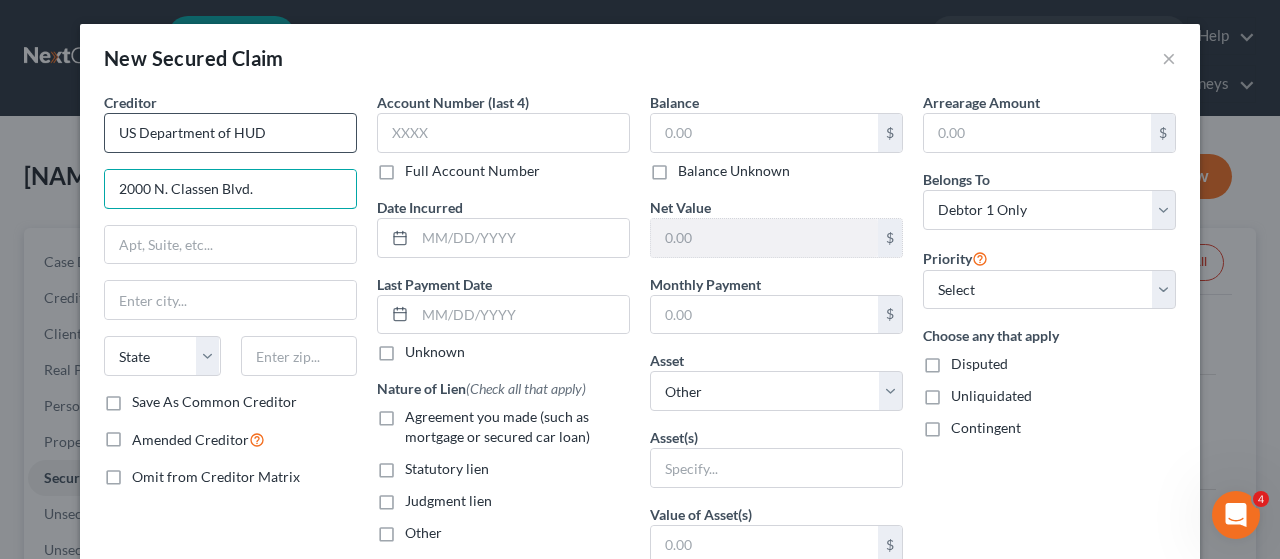 type on "2000 N. Classen Blvd." 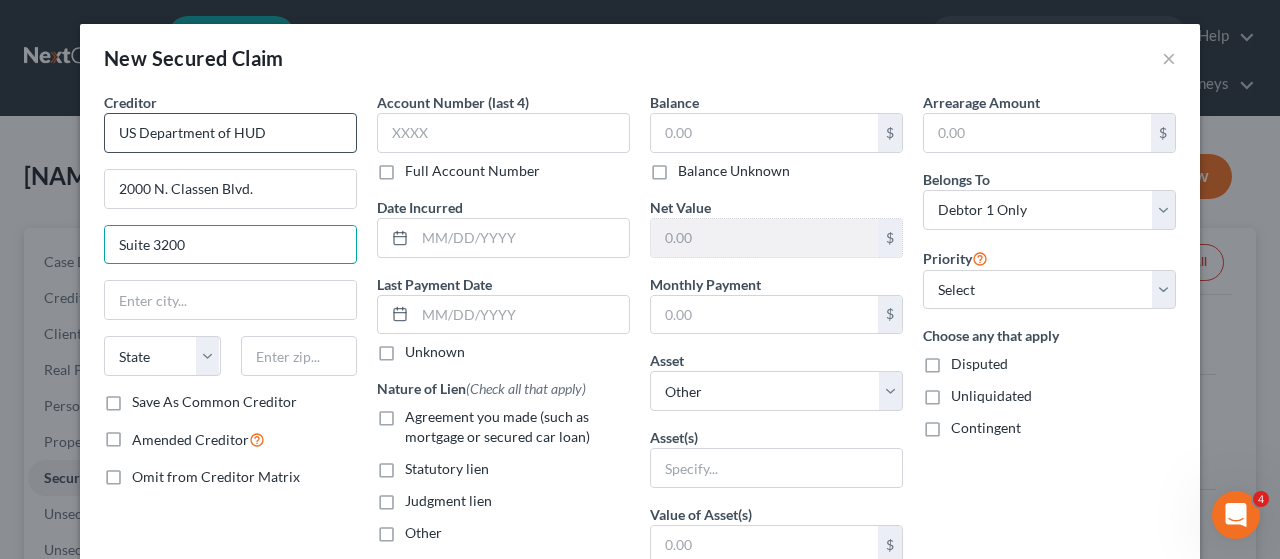 type on "Suite 3200" 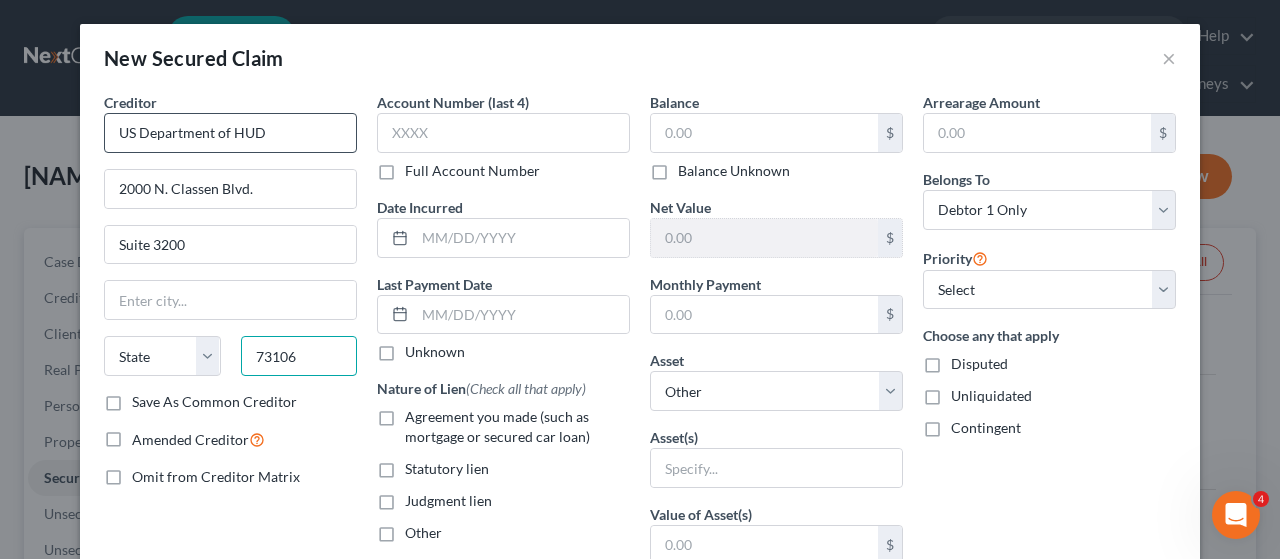 type on "73106" 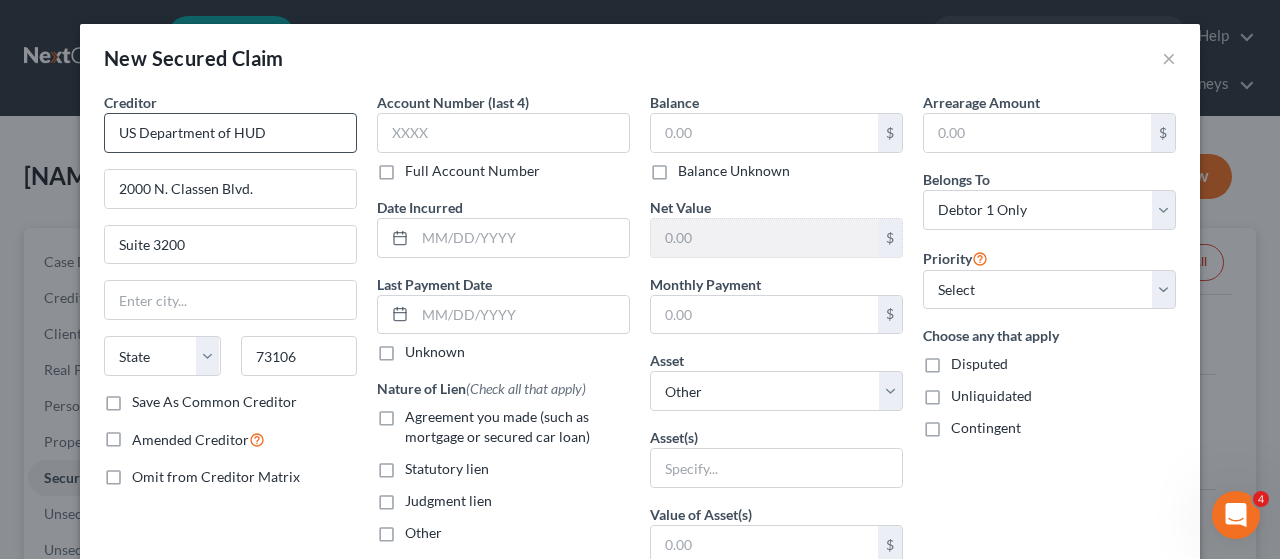 type on "Oklahoma City" 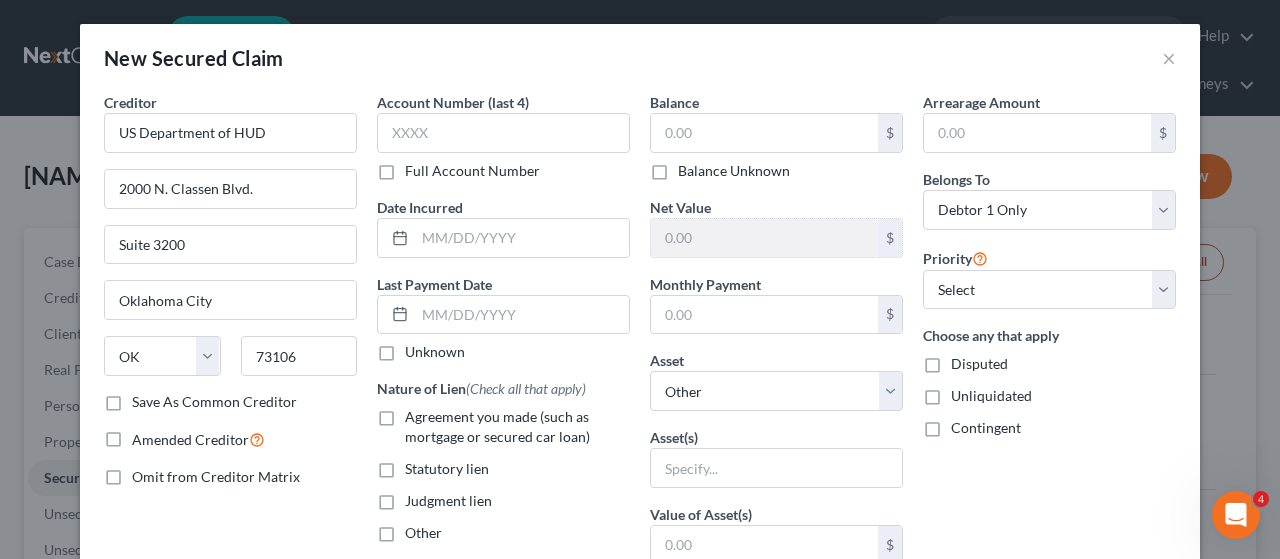 click on "Save As Common Creditor" at bounding box center (214, 402) 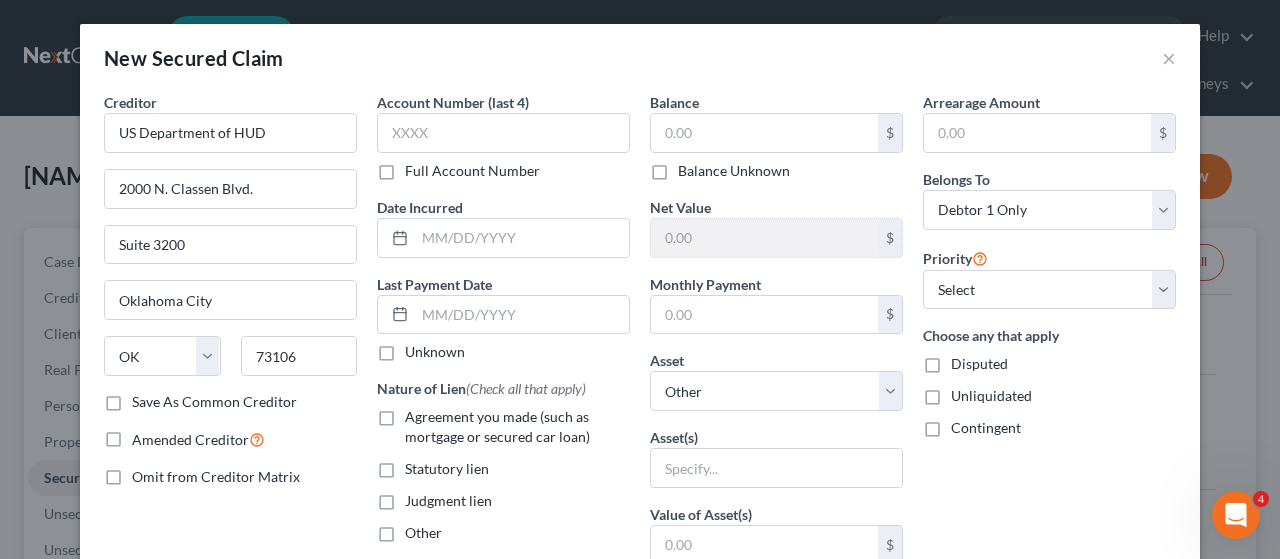 click on "Save As Common Creditor" at bounding box center [146, 398] 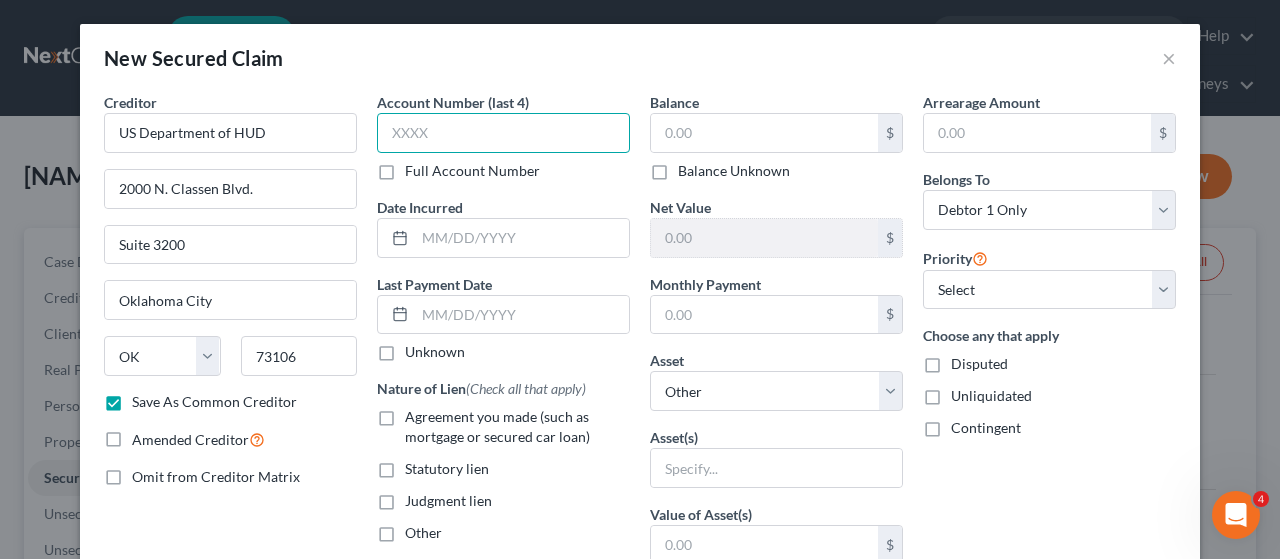 click at bounding box center (503, 133) 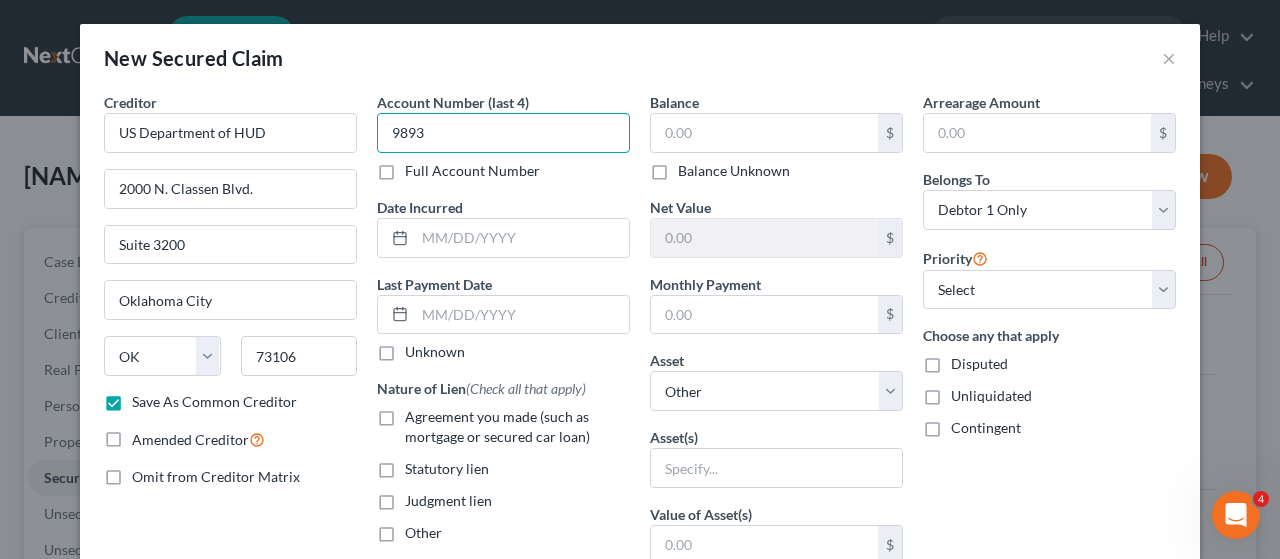 type on "9893" 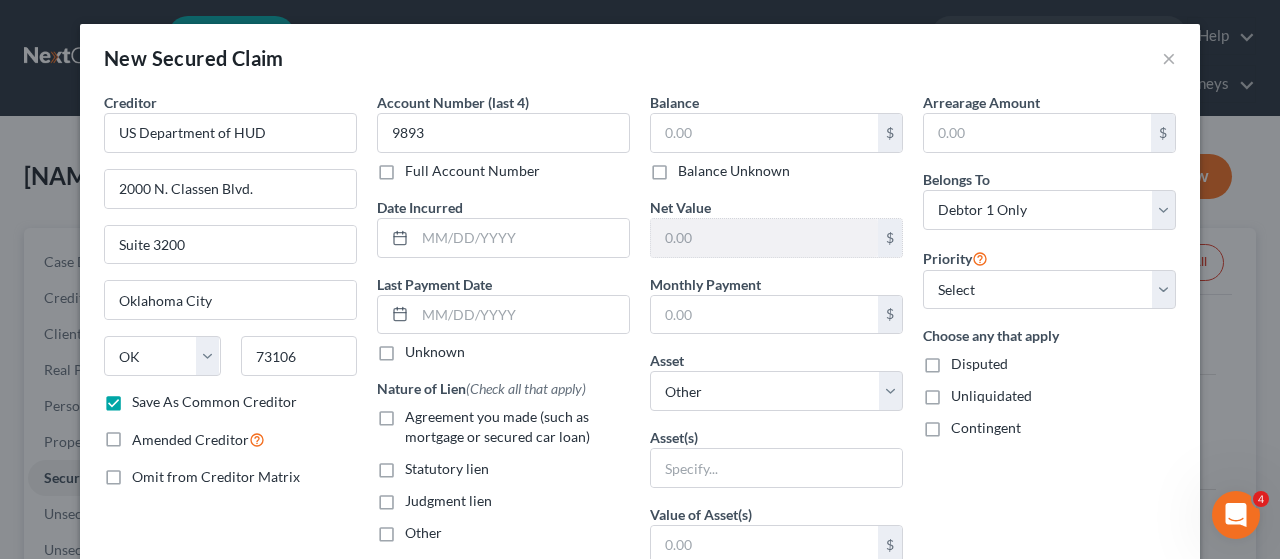 click on "Agreement you made (such as mortgage or secured car loan)" at bounding box center [517, 427] 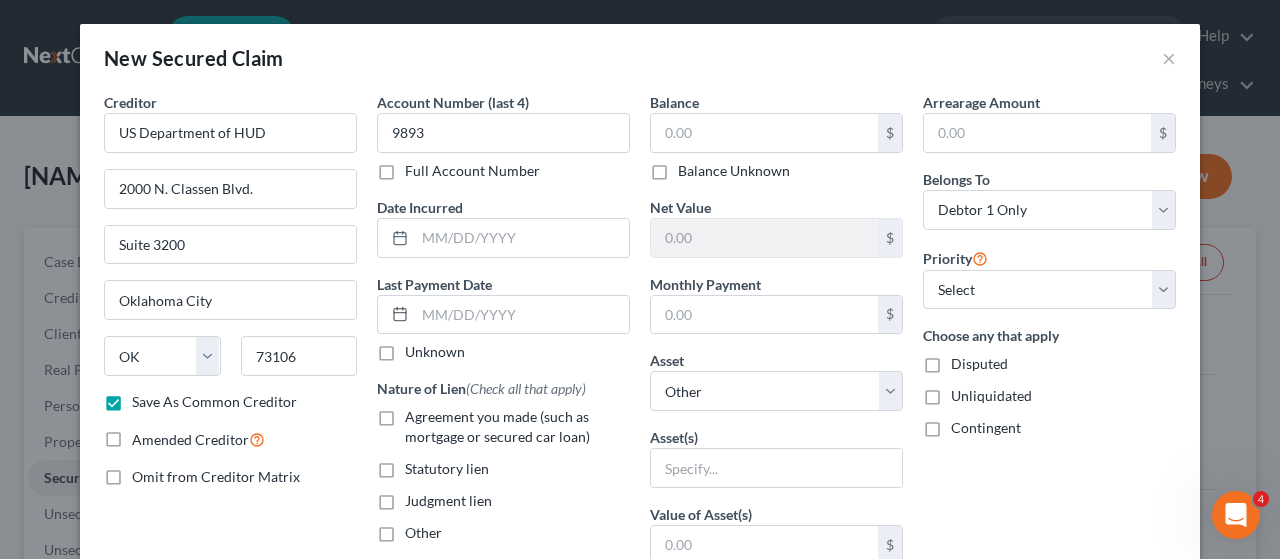 click on "Agreement you made (such as mortgage or secured car loan)" at bounding box center (419, 413) 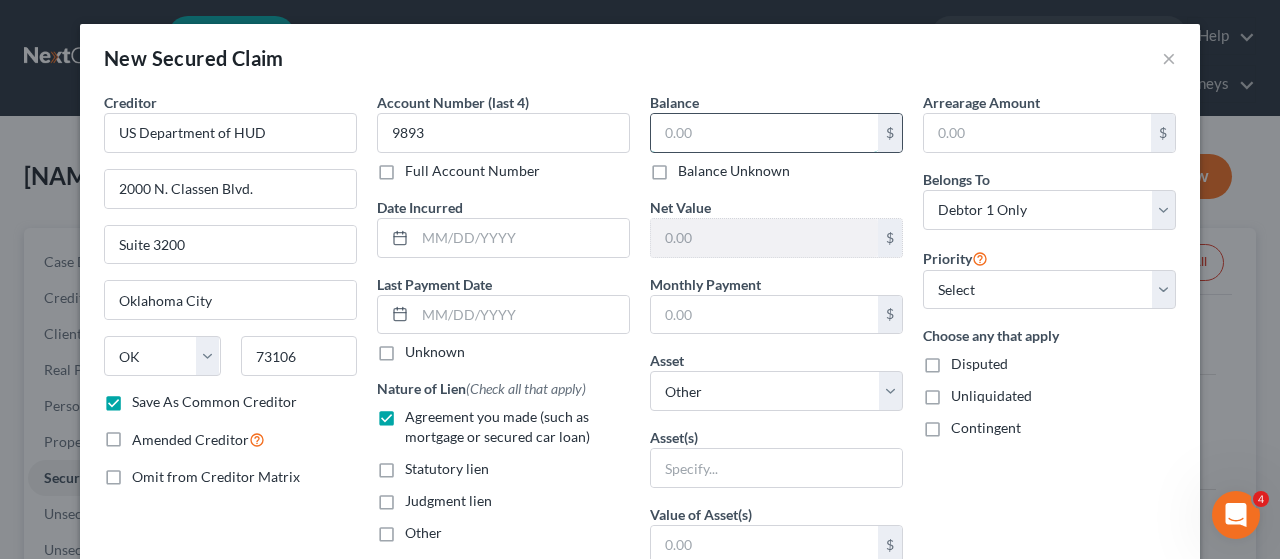 click at bounding box center [764, 133] 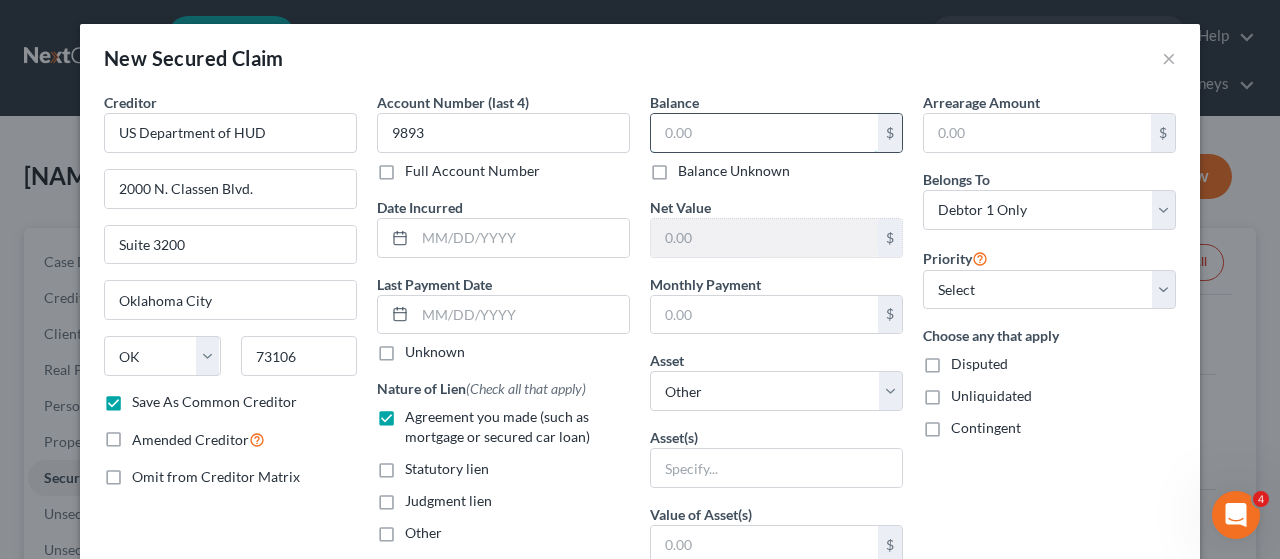 click at bounding box center (764, 133) 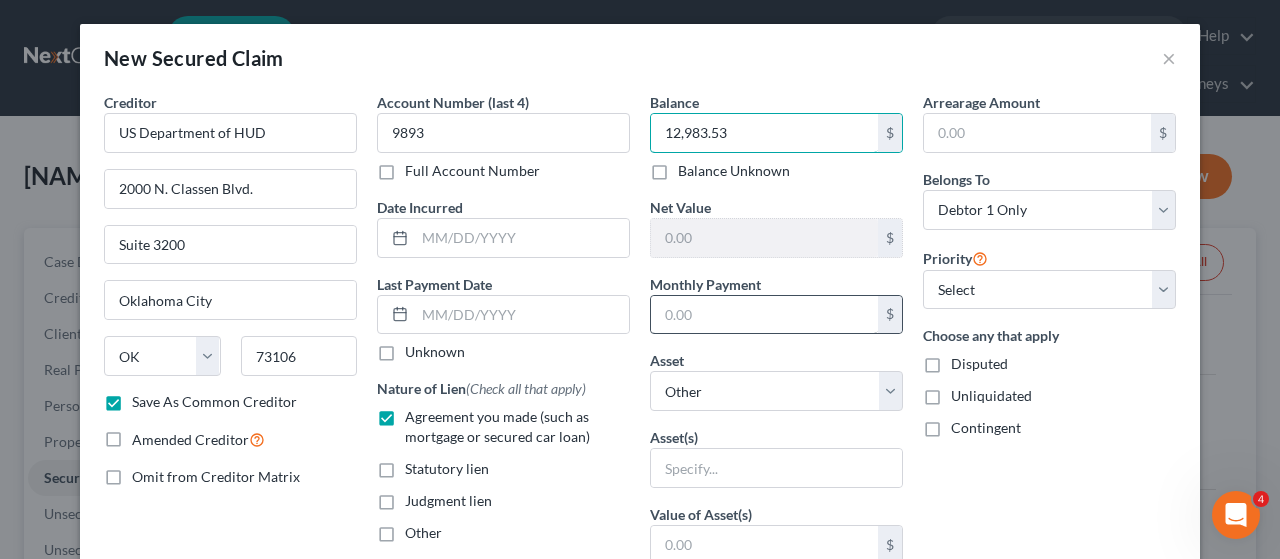 type on "12,983.53" 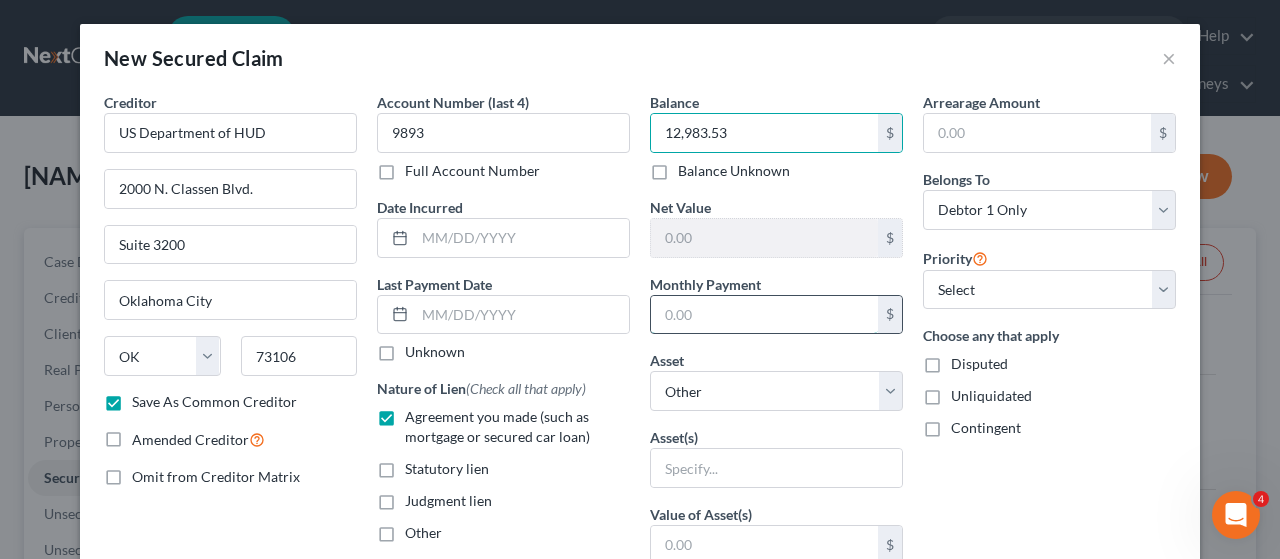 click at bounding box center (764, 315) 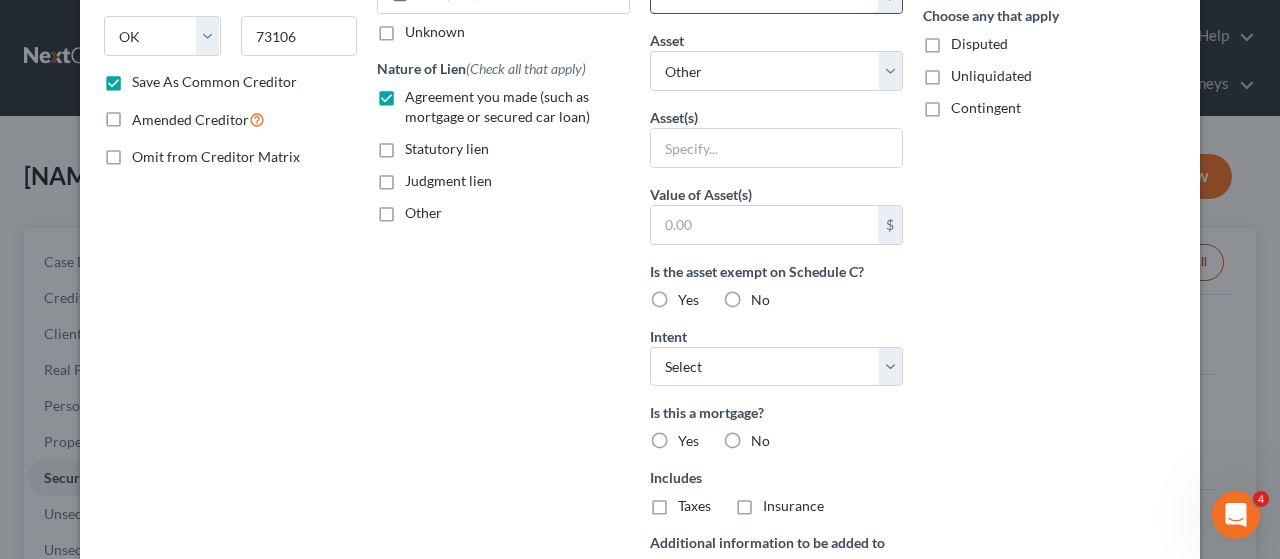 scroll, scrollTop: 0, scrollLeft: 0, axis: both 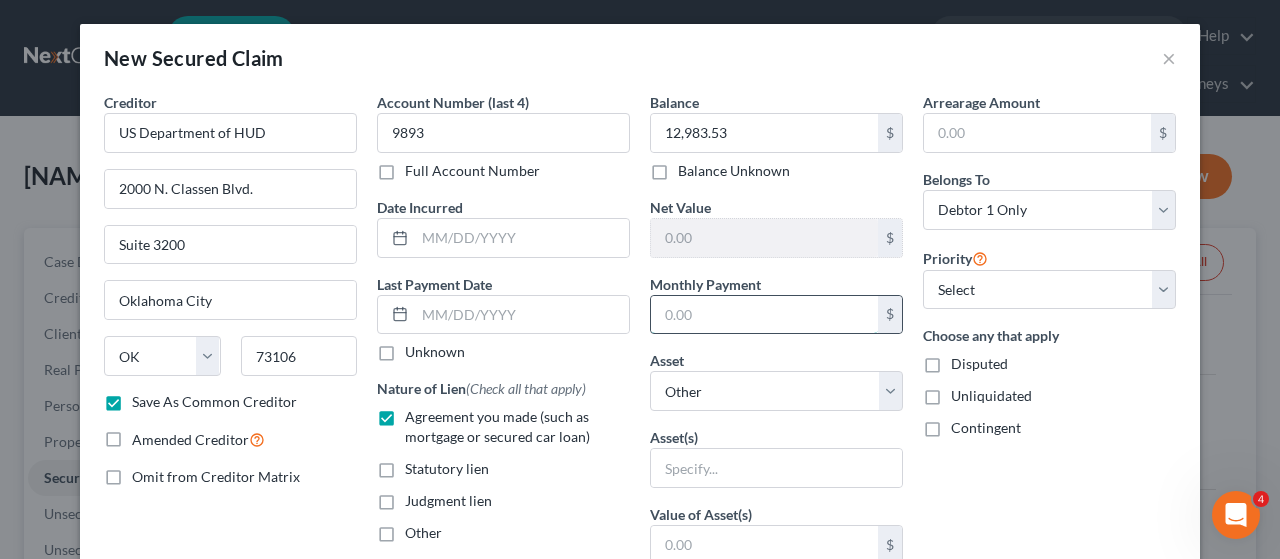 click at bounding box center [764, 315] 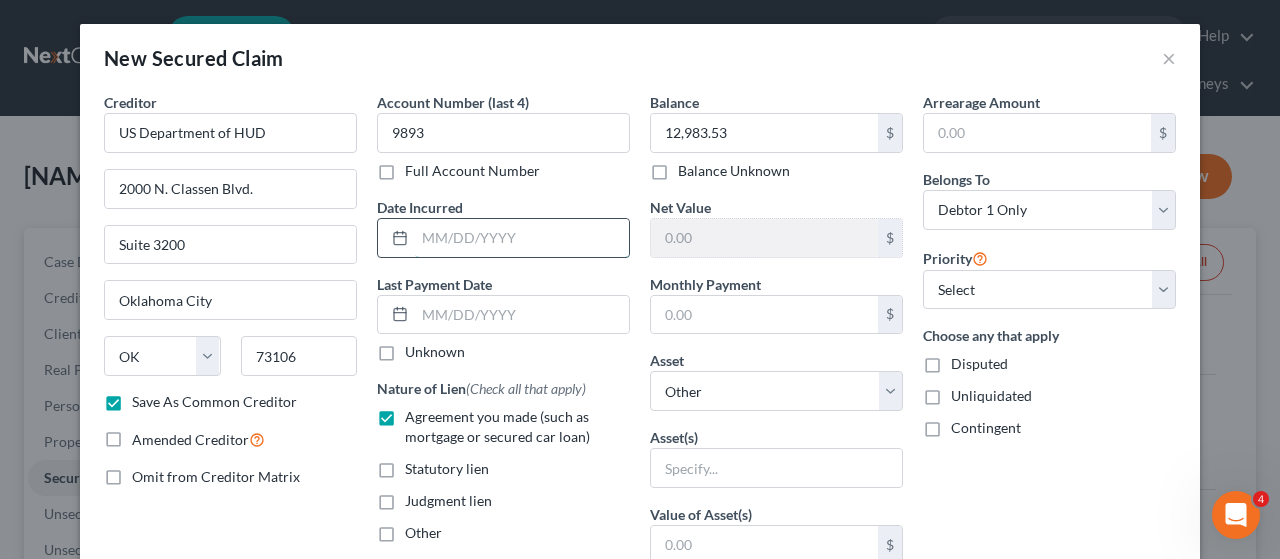 drag, startPoint x: 488, startPoint y: 235, endPoint x: 513, endPoint y: 240, distance: 25.495098 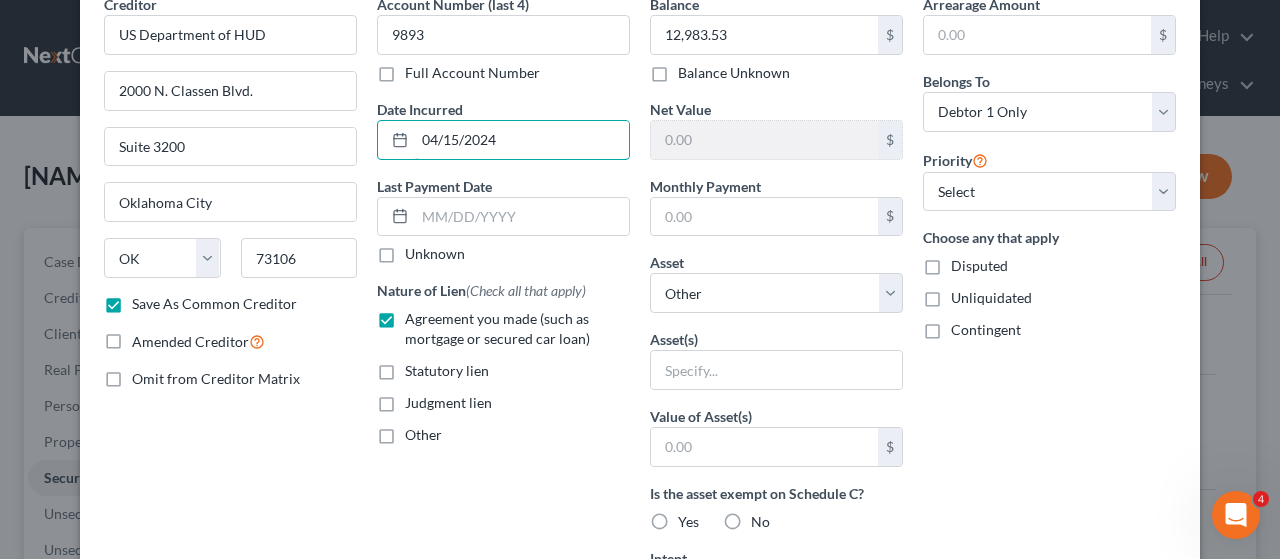 scroll, scrollTop: 100, scrollLeft: 0, axis: vertical 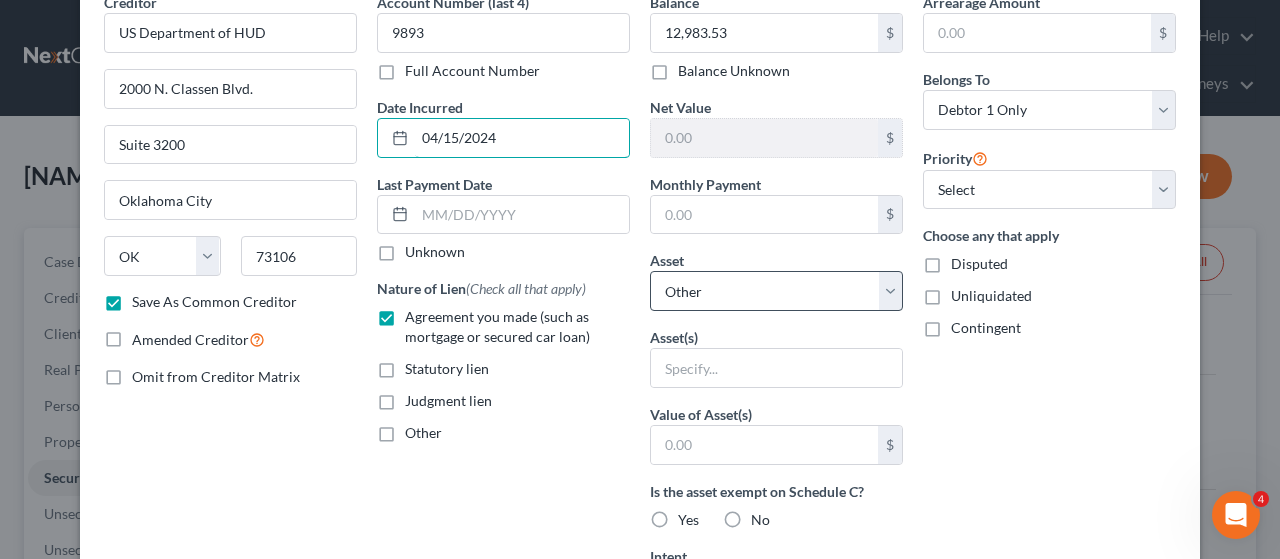 type on "04/15/2024" 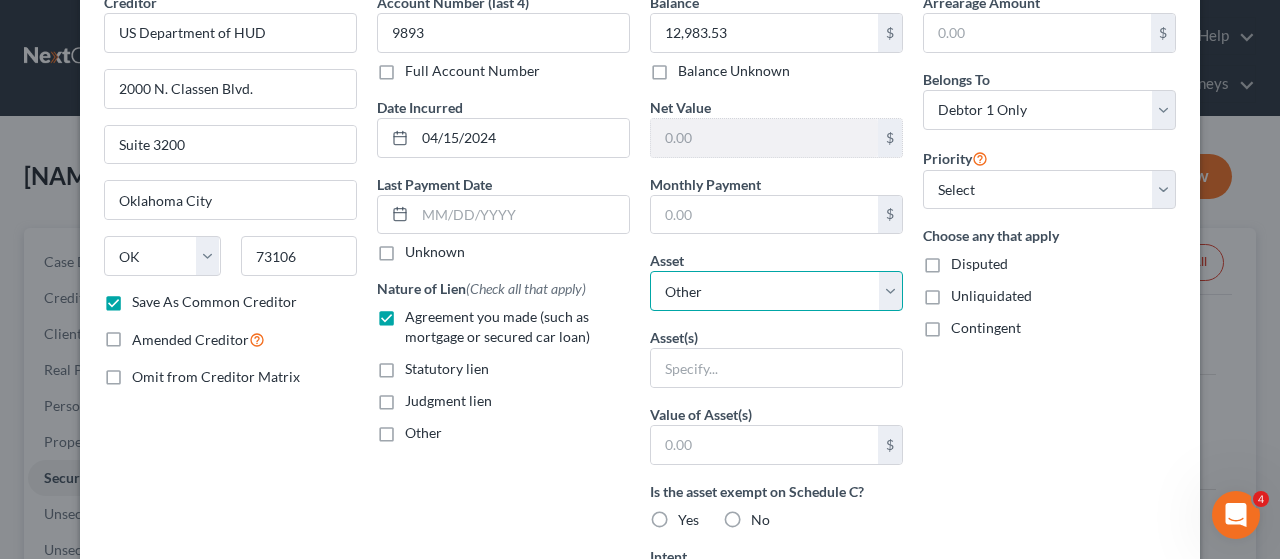click on "Select Other Multiple Assets Electronics - TV, Cell Phone, and Laptop. - $300.0 Jewelry - Necklace, earrings & rings - $100.0 2016 Chevrolet Cruze 4D - $2000.0 Clothing - Clothing, shoes, jackets, outwear, under garments. - $100.0 Household Goods - Stove, refrigerator, couch, table and chairs, microwave, bed, dresser, end tables, misc. small appliances, misc. home decor, linen, kitchenware - $300.0 1510 Park Blvd - $166000.0 First Harvest Credit Union #1000 (Savings Account) - $400.0 First Harvest Credit Union #1009 (Checking Account) - $35.0" at bounding box center [776, 291] 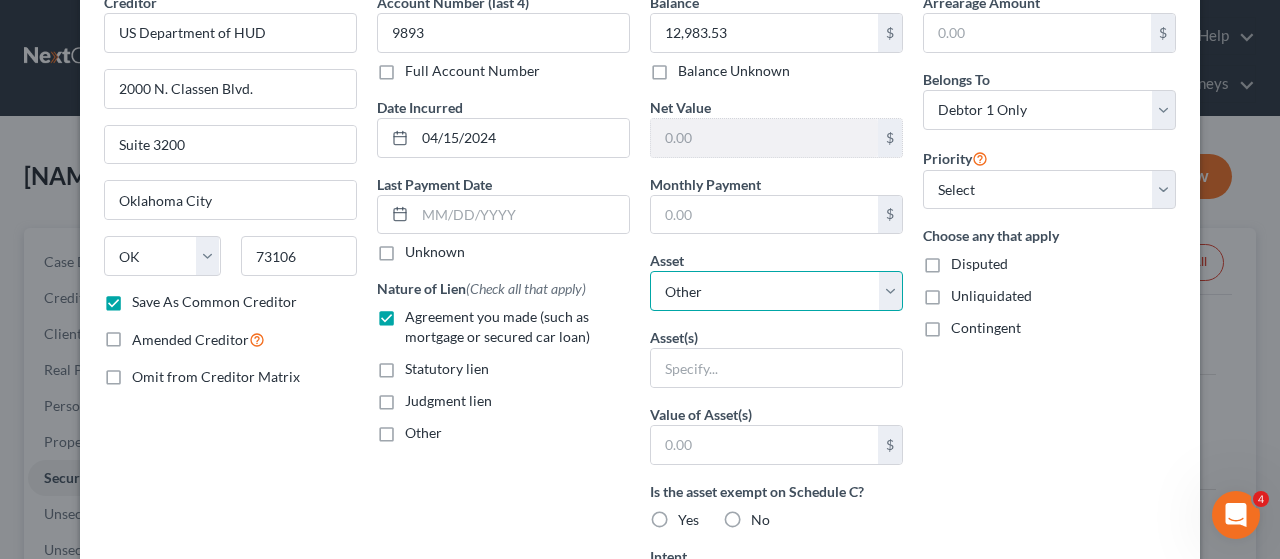 select on "7" 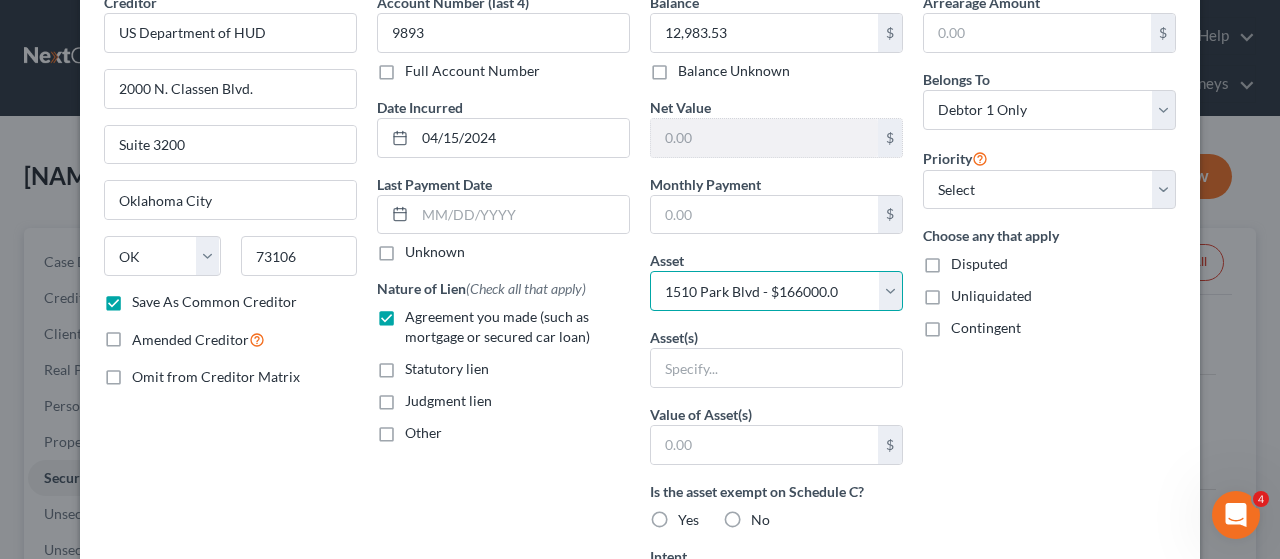 click on "Select Other Multiple Assets Electronics - TV, Cell Phone, and Laptop. - $300.0 Jewelry - Necklace, earrings & rings - $100.0 2016 Chevrolet Cruze 4D - $2000.0 Clothing - Clothing, shoes, jackets, outwear, under garments. - $100.0 Household Goods - Stove, refrigerator, couch, table and chairs, microwave, bed, dresser, end tables, misc. small appliances, misc. home decor, linen, kitchenware - $300.0 1510 Park Blvd - $166000.0 First Harvest Credit Union #1000 (Savings Account) - $400.0 First Harvest Credit Union #1009 (Checking Account) - $35.0" at bounding box center (776, 291) 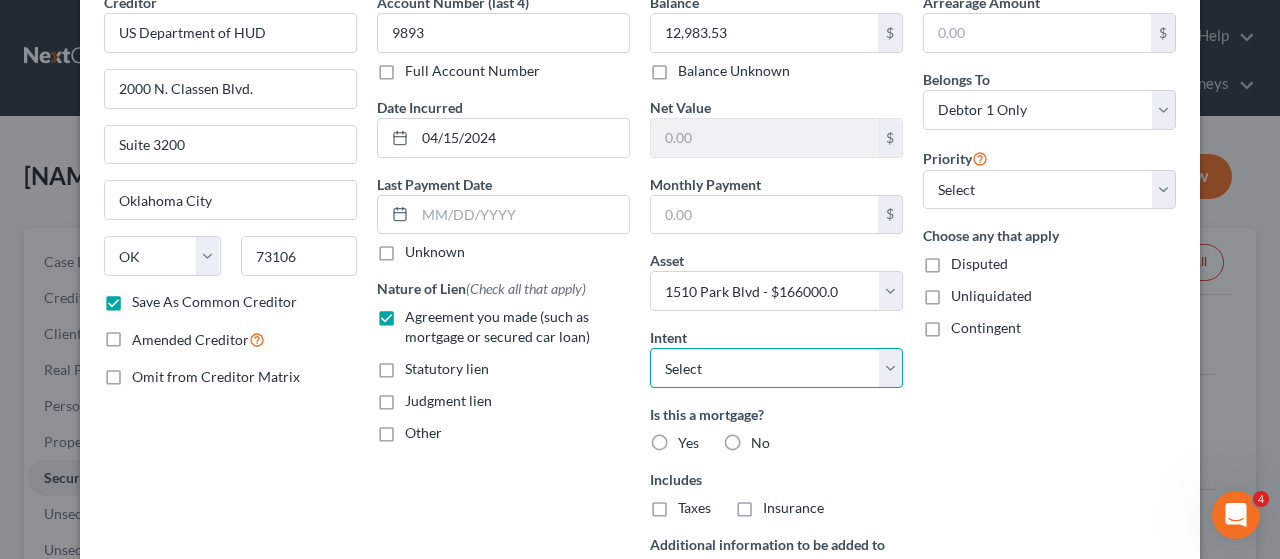 click on "Select Surrender Redeem Reaffirm Avoid Other" at bounding box center [776, 368] 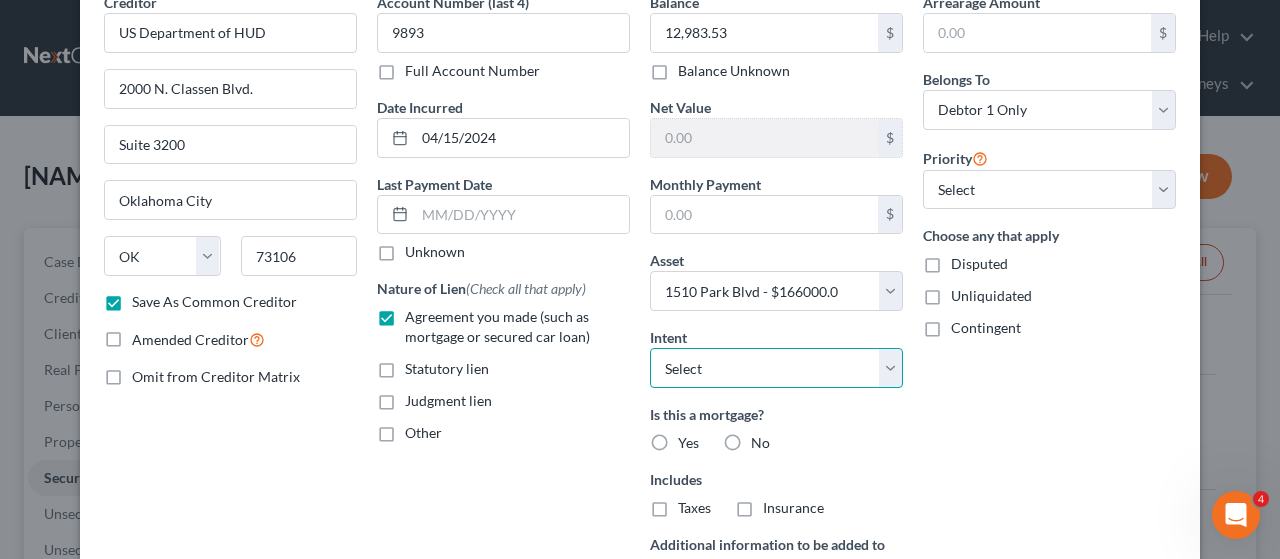 select on "2" 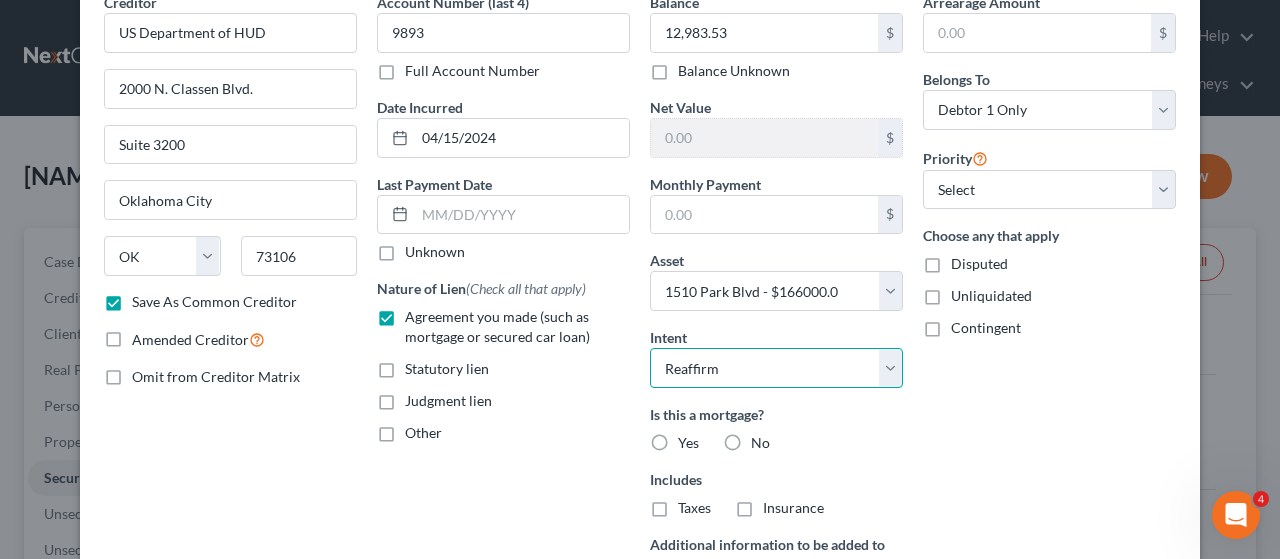 click on "Select Surrender Redeem Reaffirm Avoid Other" at bounding box center (776, 368) 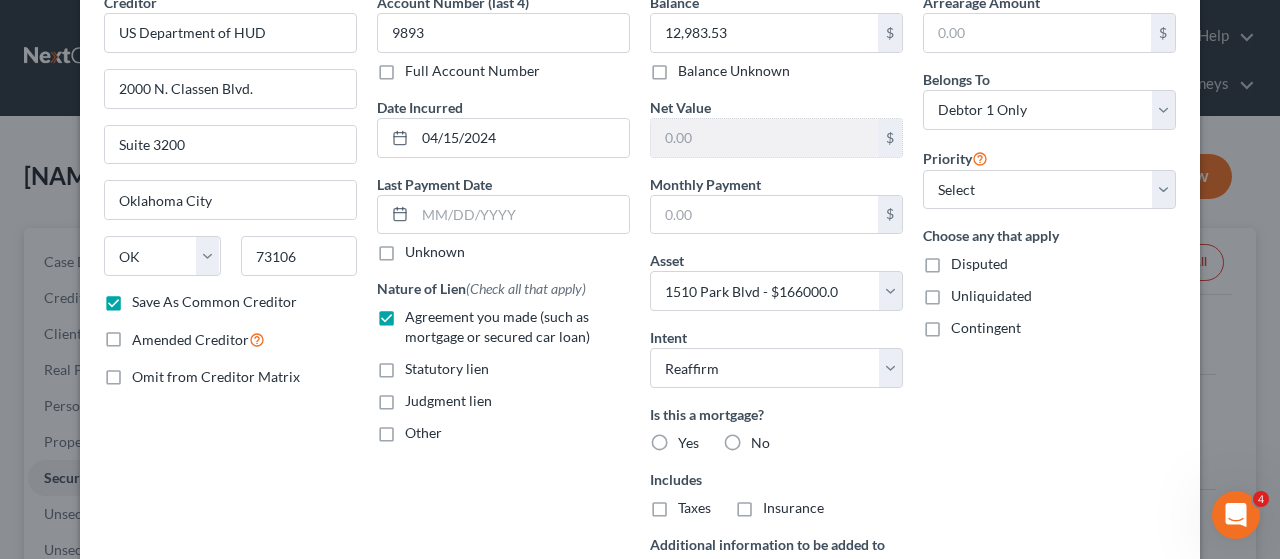 click on "Yes" at bounding box center [688, 443] 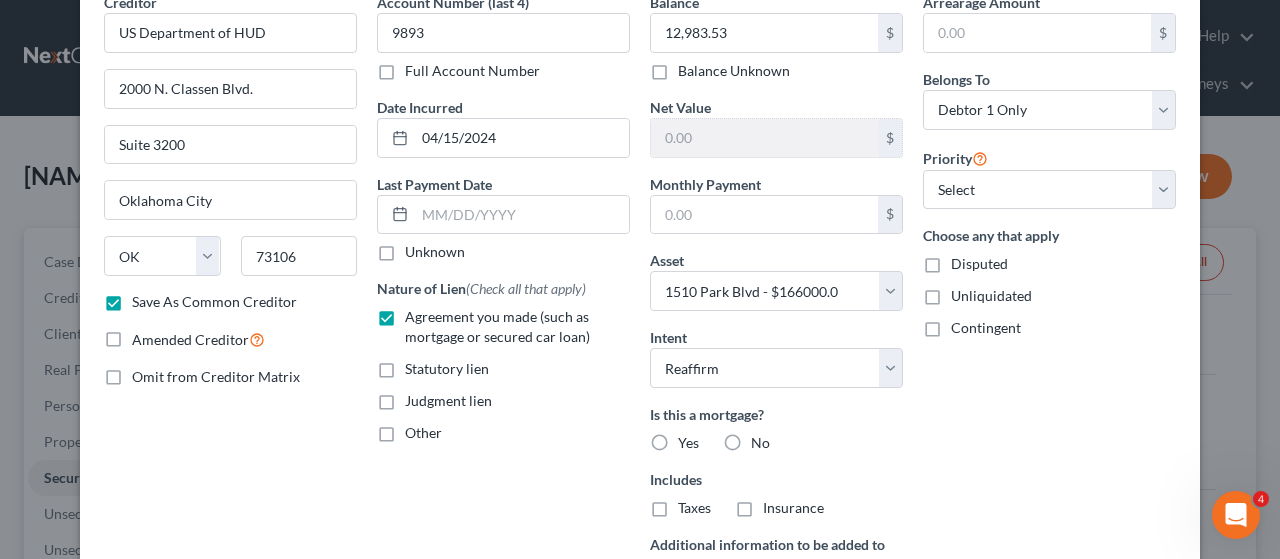 click on "Yes" at bounding box center [692, 439] 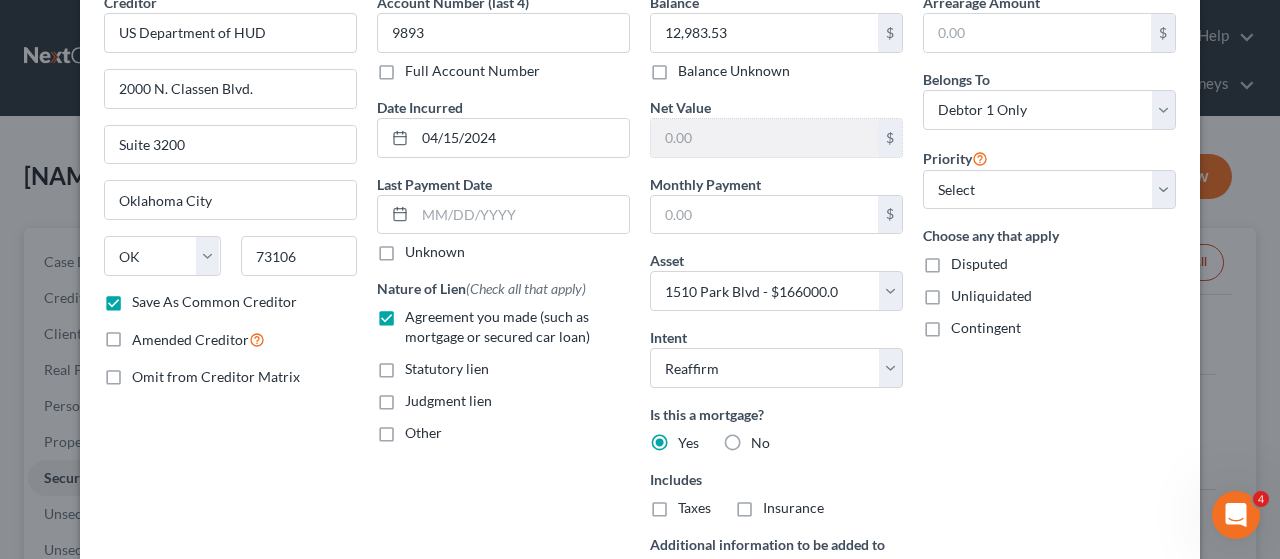 scroll, scrollTop: 328, scrollLeft: 0, axis: vertical 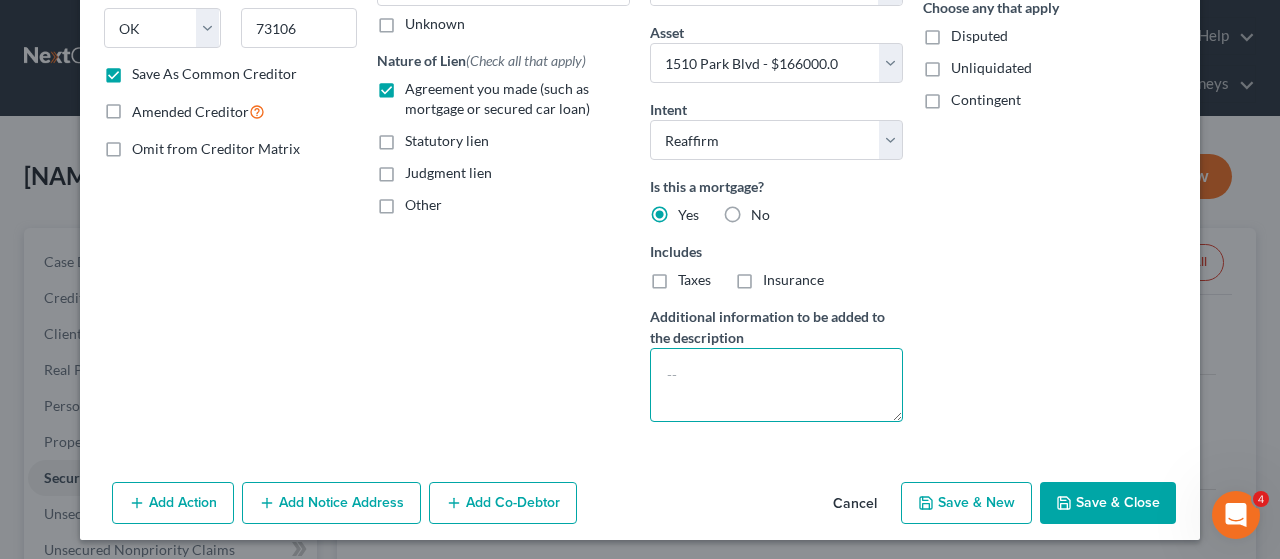 click at bounding box center [776, 385] 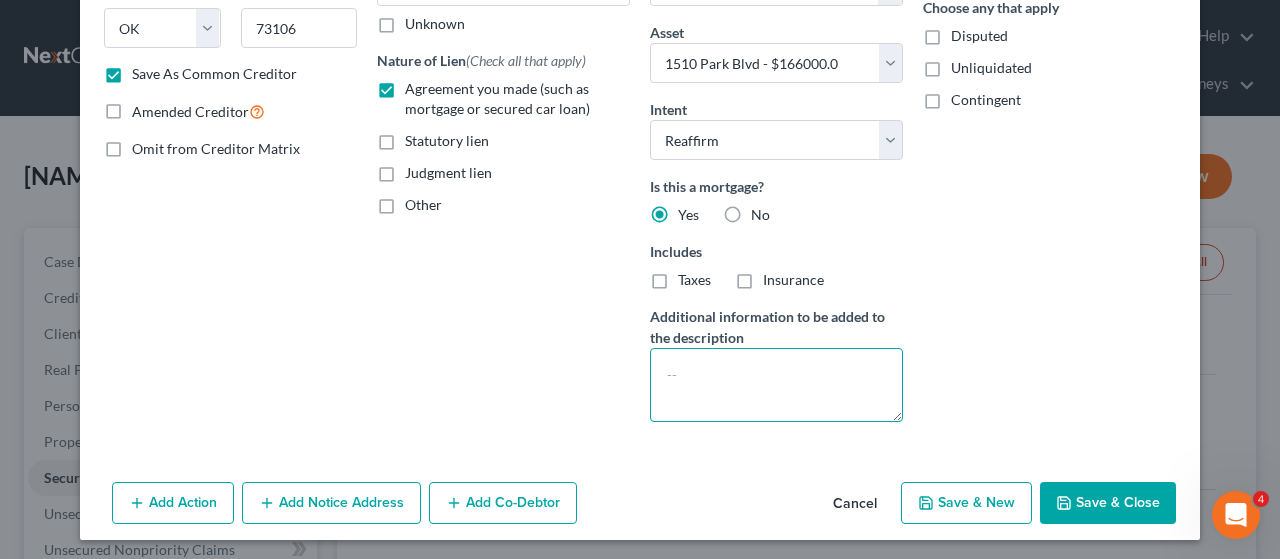 scroll, scrollTop: 0, scrollLeft: 0, axis: both 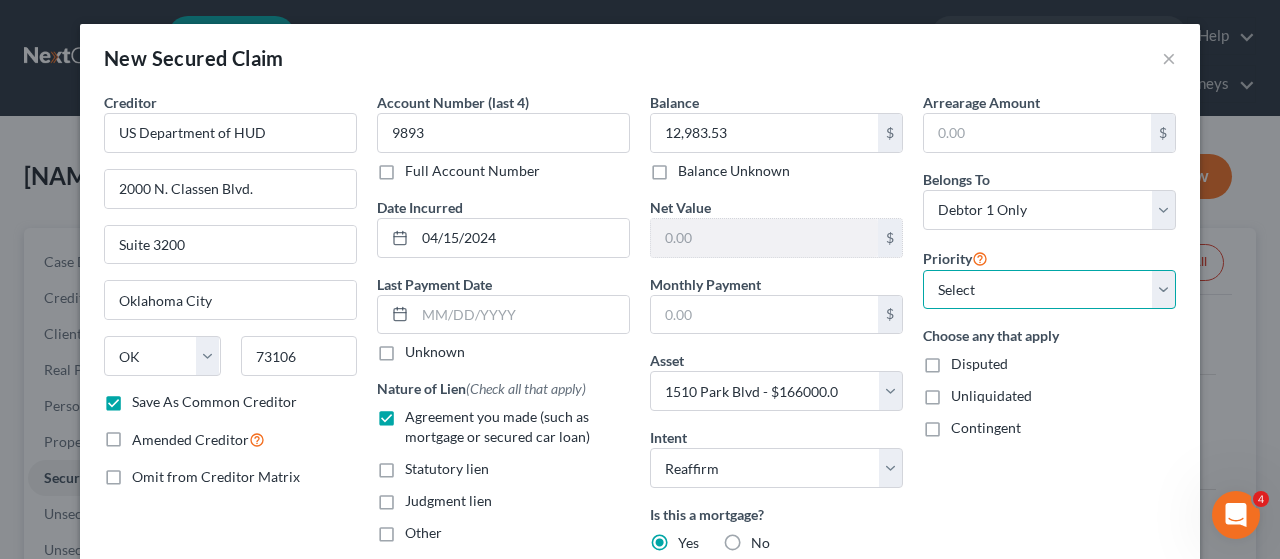 click on "Select 2nd 3rd 4th 5th 6th 7th 8th 9th 10th 11th 12th 13th 14th 15th 16th 17th 18th 19th 20th 21th 22th 23th 24th 25th 26th 27th 28th 29th 30th" at bounding box center (1049, 290) 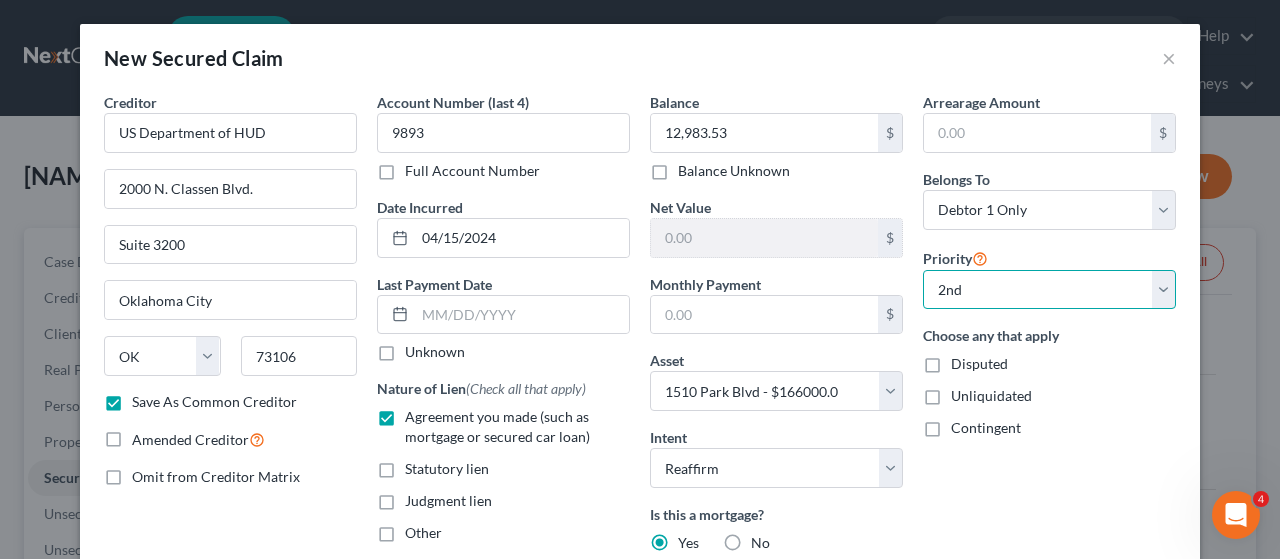 click on "Select 2nd 3rd 4th 5th 6th 7th 8th 9th 10th 11th 12th 13th 14th 15th 16th 17th 18th 19th 20th 21th 22th 23th 24th 25th 26th 27th 28th 29th 30th" at bounding box center [1049, 290] 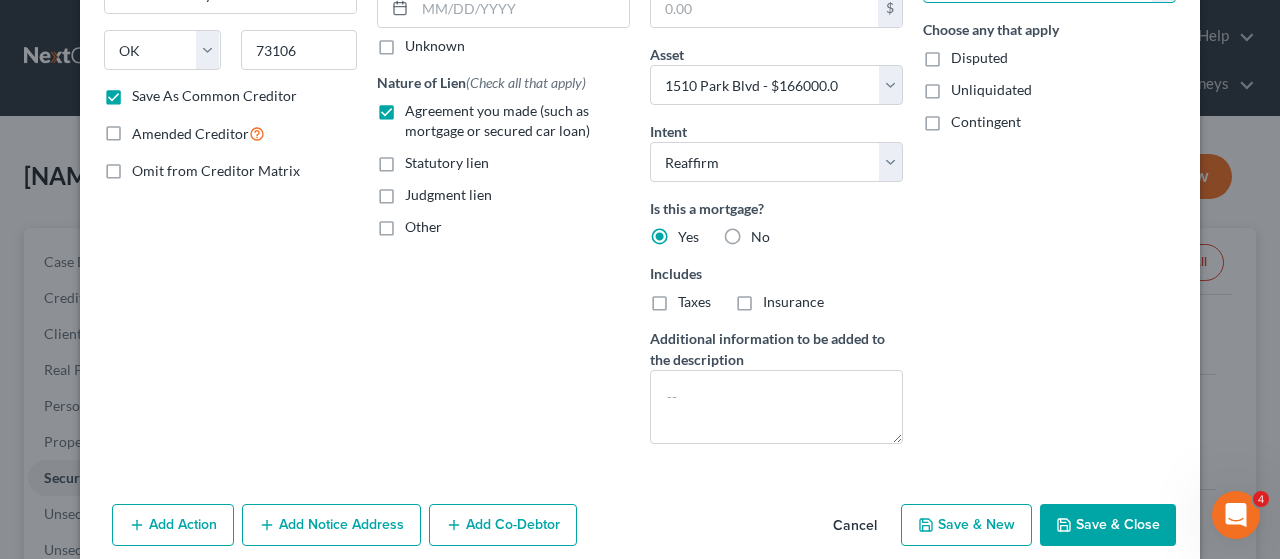 scroll, scrollTop: 328, scrollLeft: 0, axis: vertical 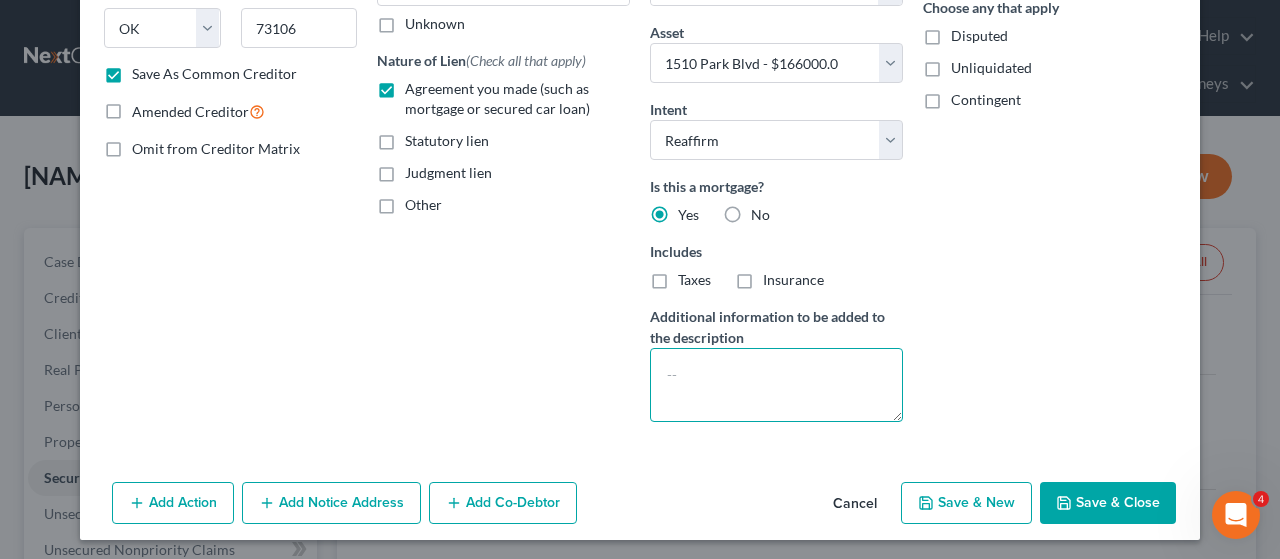 click at bounding box center [776, 385] 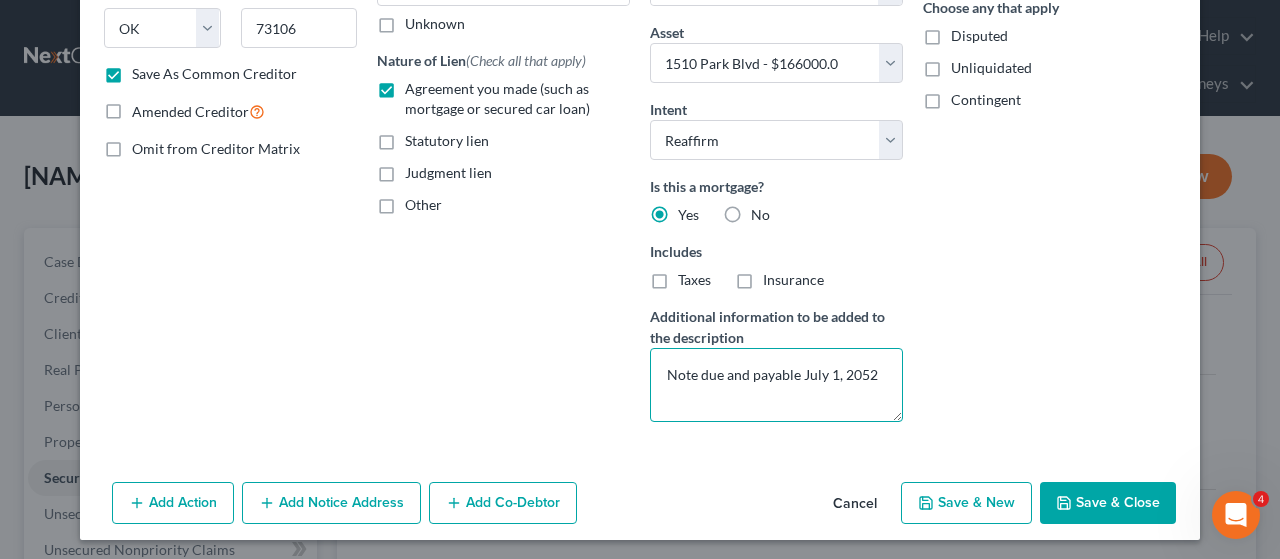 type on "Note due and payable July 1, 2052" 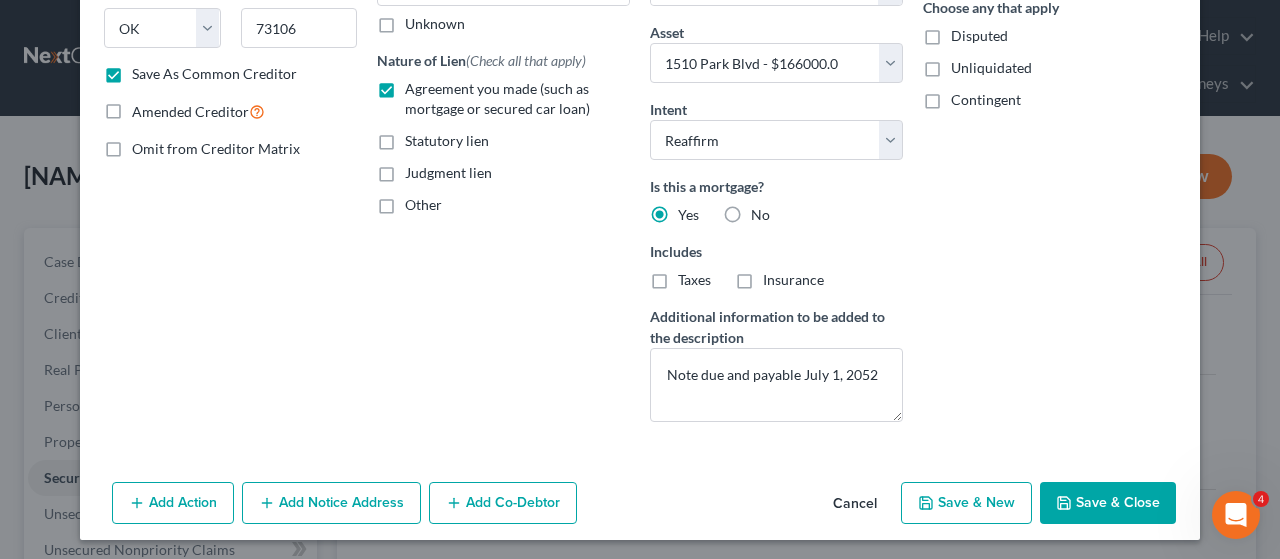 click on "Add Notice Address" at bounding box center (331, 503) 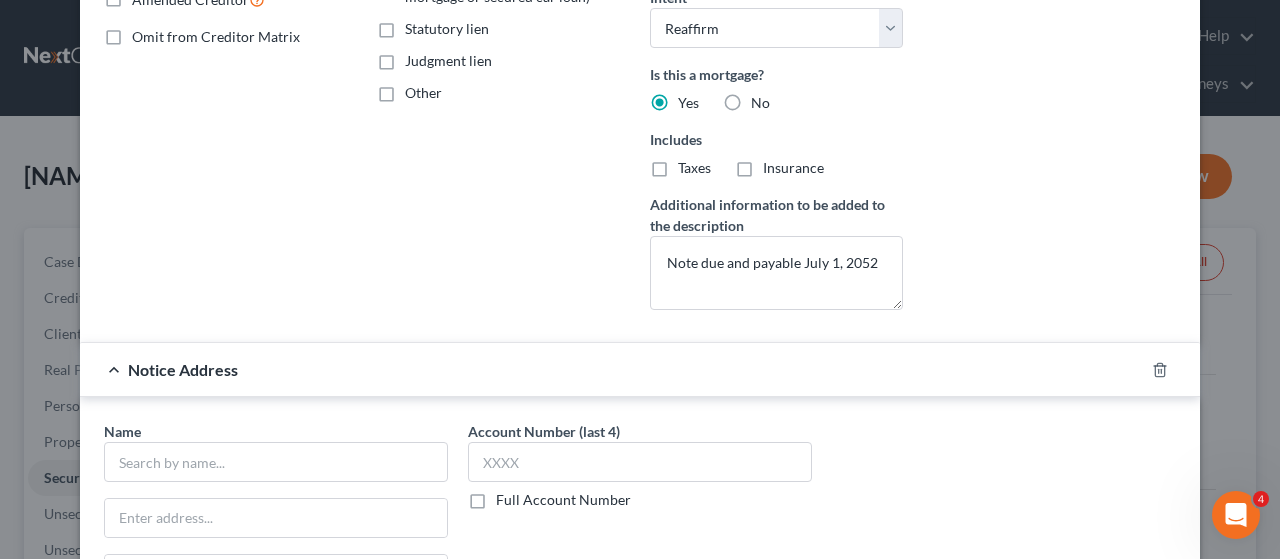 scroll, scrollTop: 628, scrollLeft: 0, axis: vertical 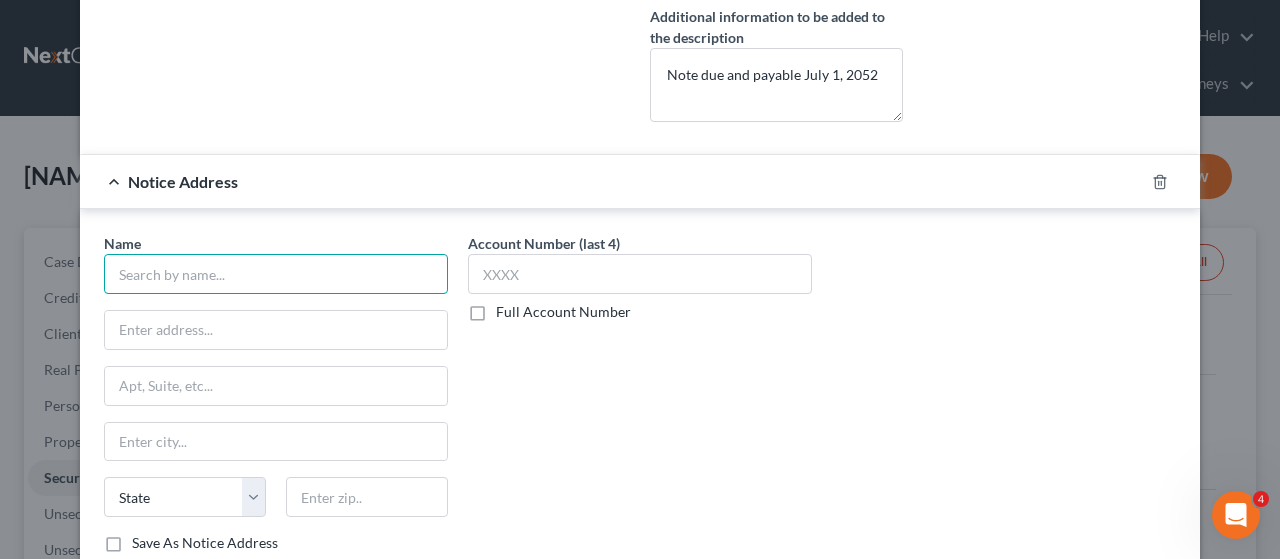 click at bounding box center [276, 274] 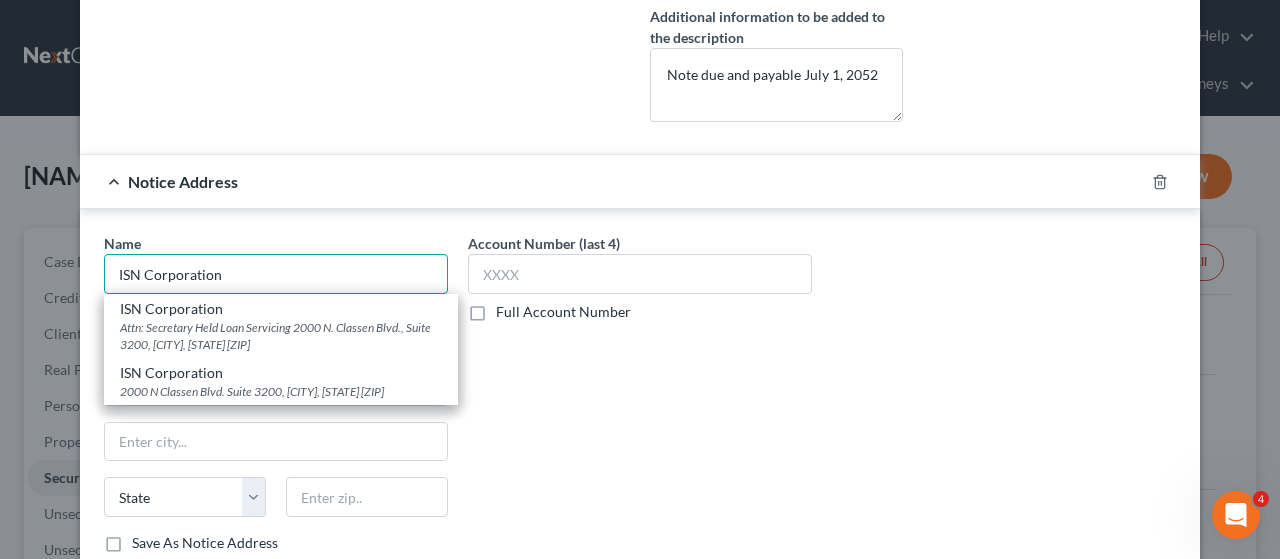 type on "ISN Corporation" 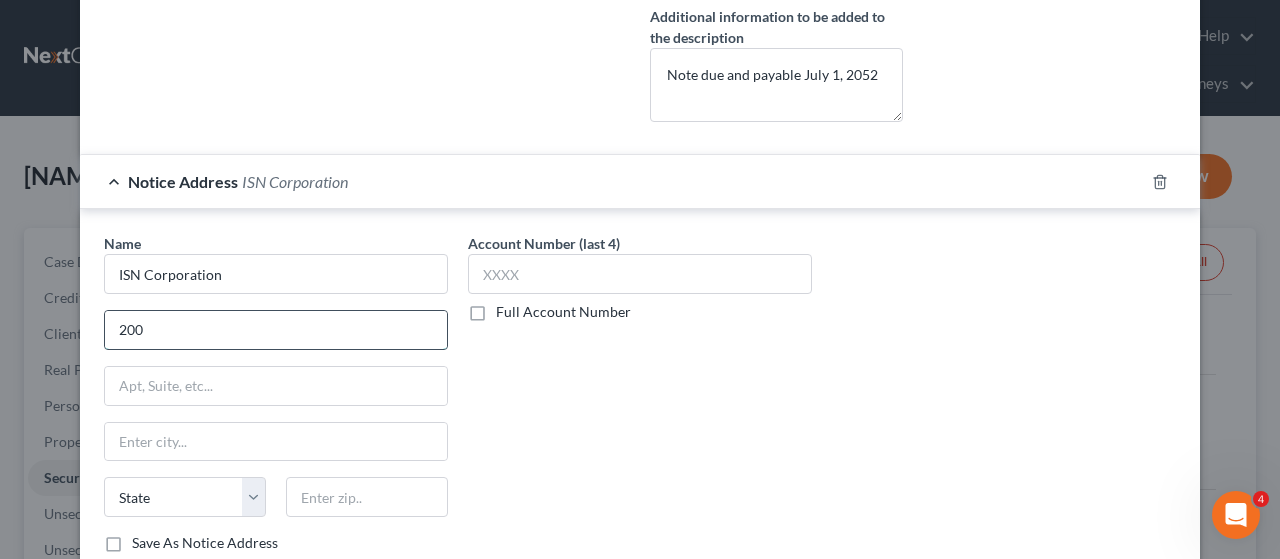 type on "2000 N Classen Blvd." 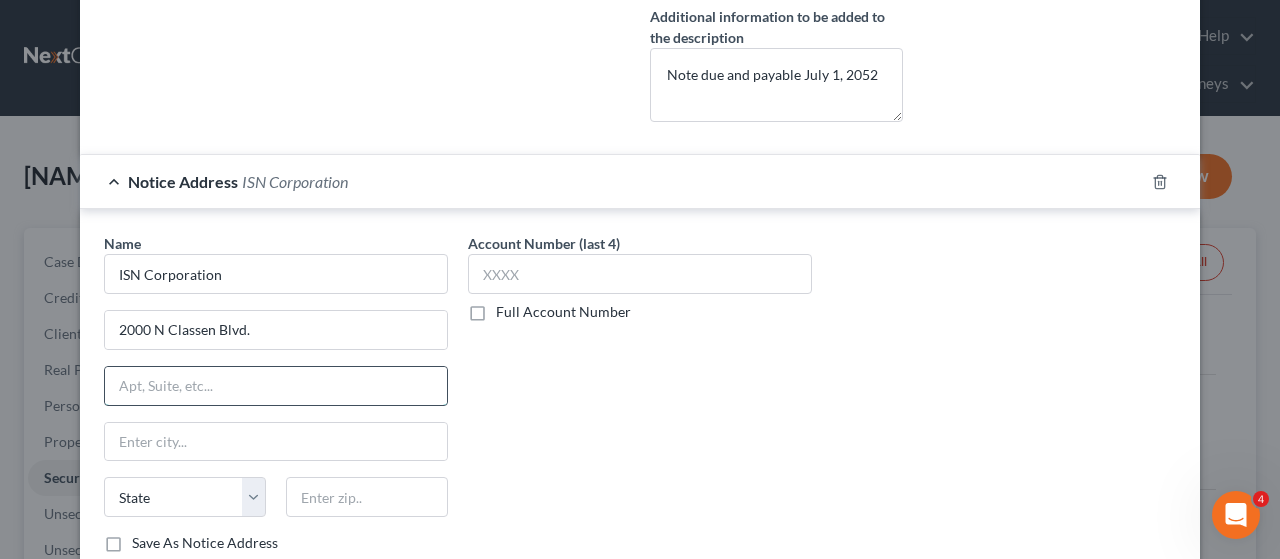 click at bounding box center (276, 386) 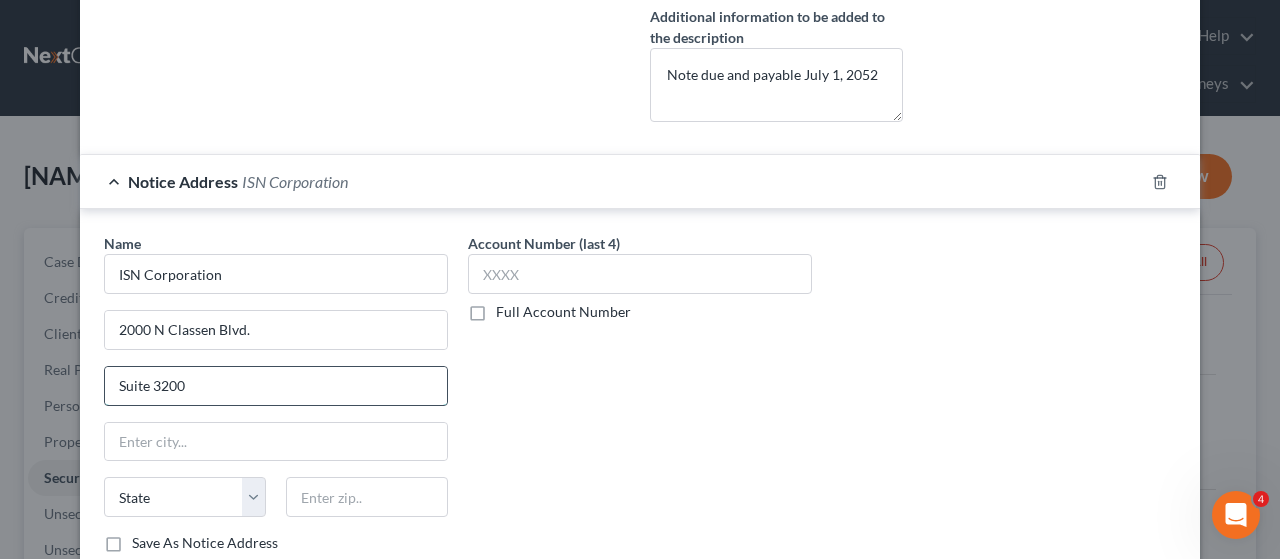 type on "Suite 3200" 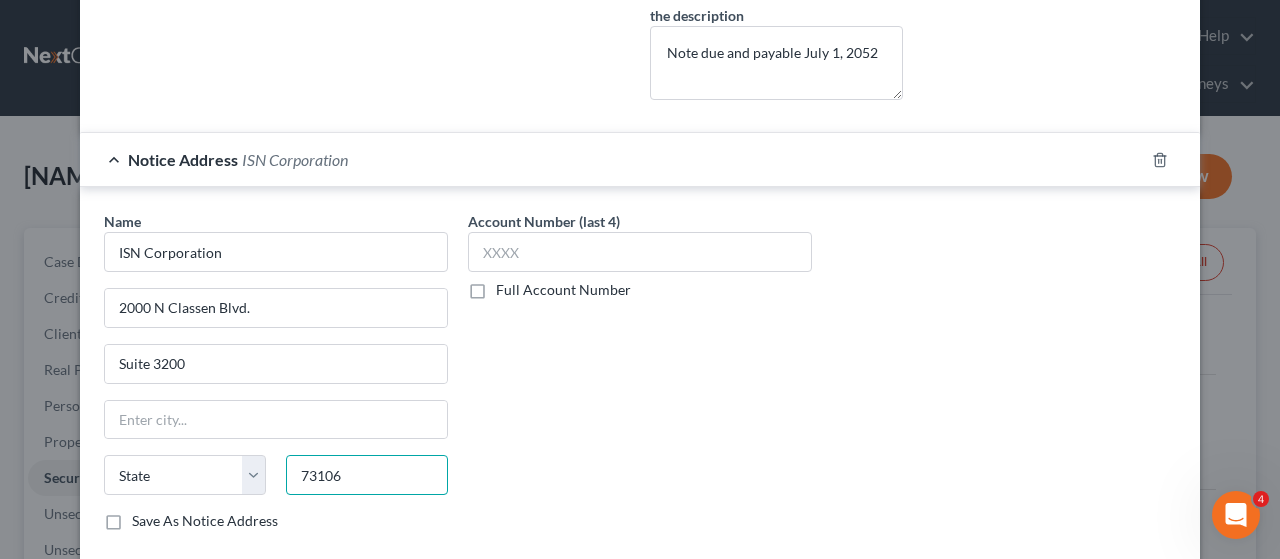 scroll, scrollTop: 755, scrollLeft: 0, axis: vertical 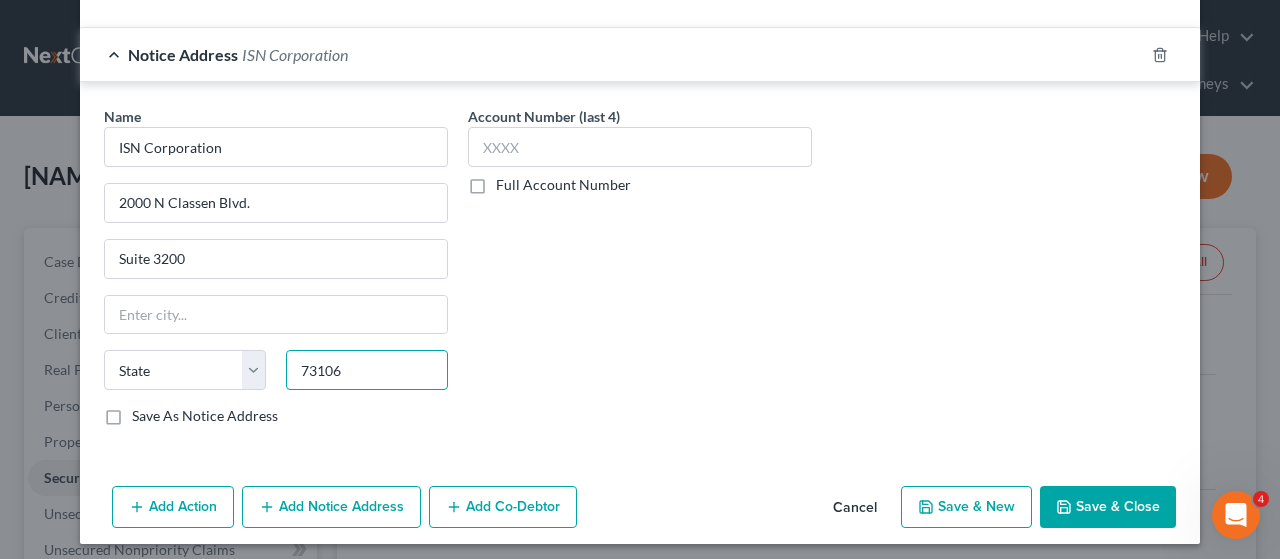 type on "73106" 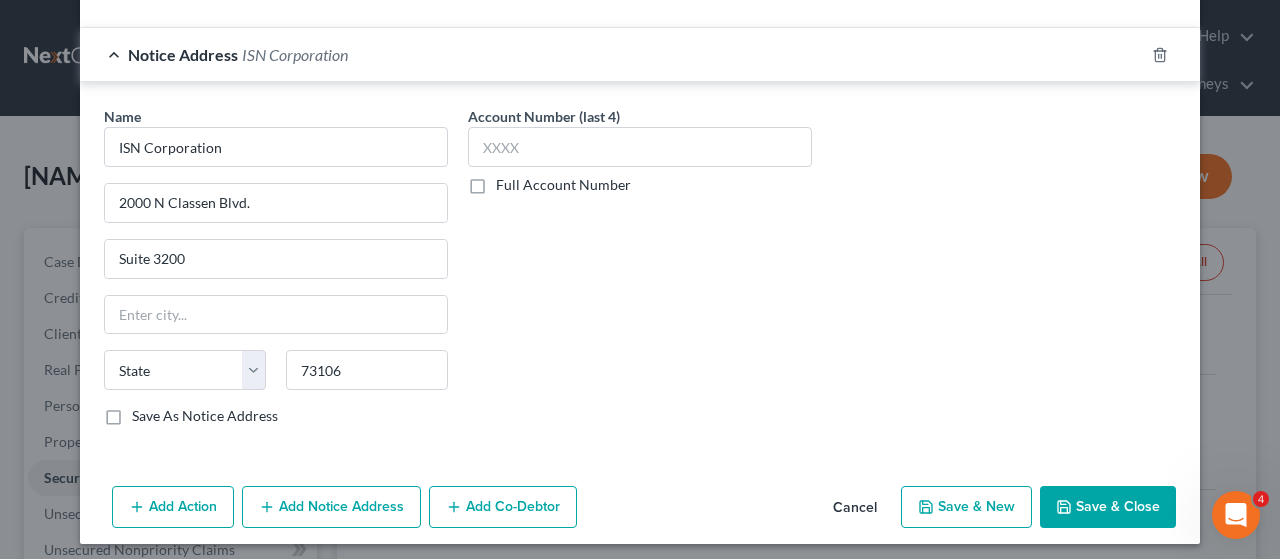 type on "Oklahoma City" 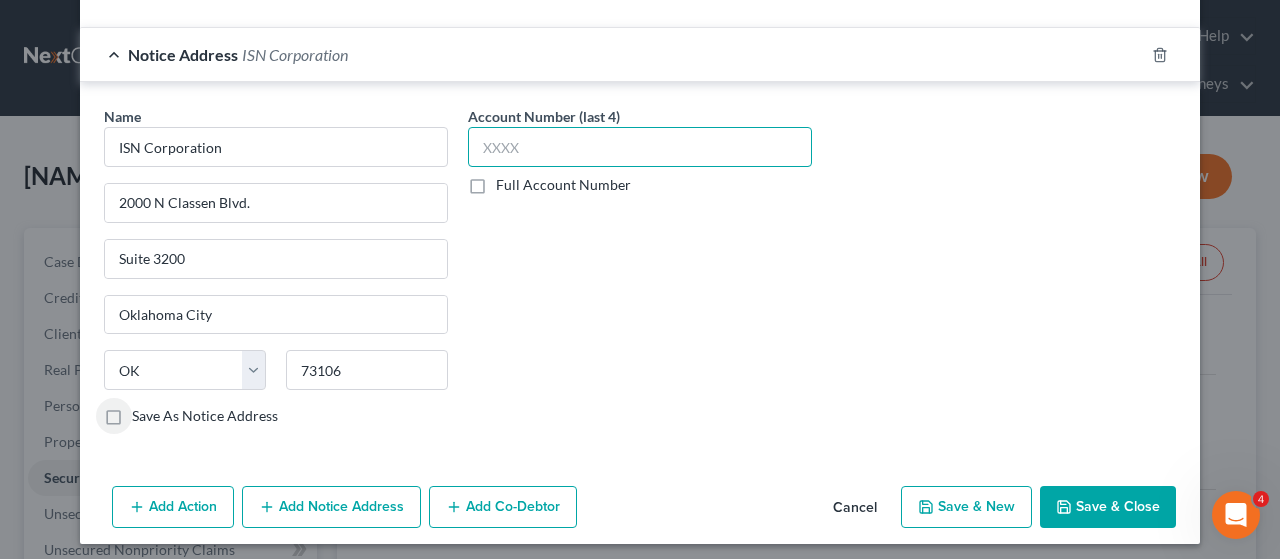 click at bounding box center [640, 147] 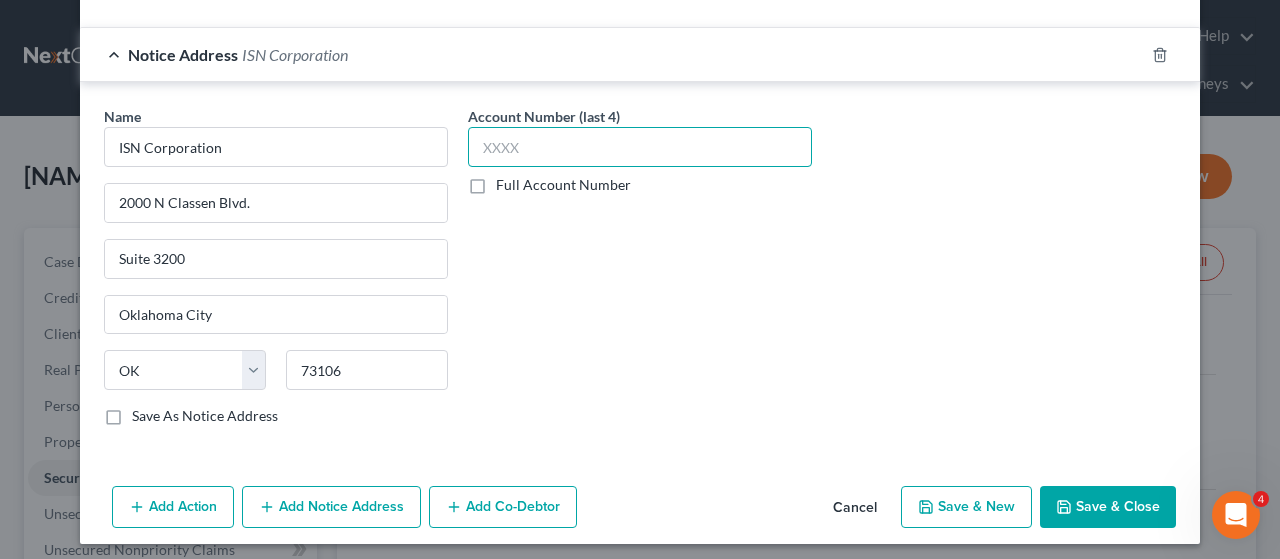click at bounding box center (640, 147) 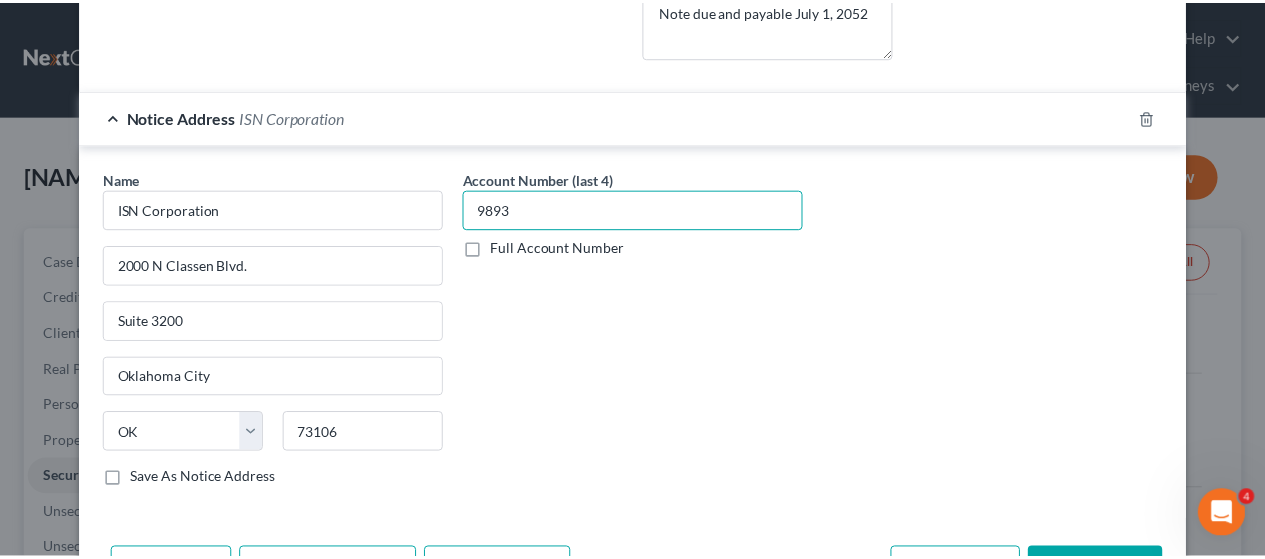 scroll, scrollTop: 755, scrollLeft: 0, axis: vertical 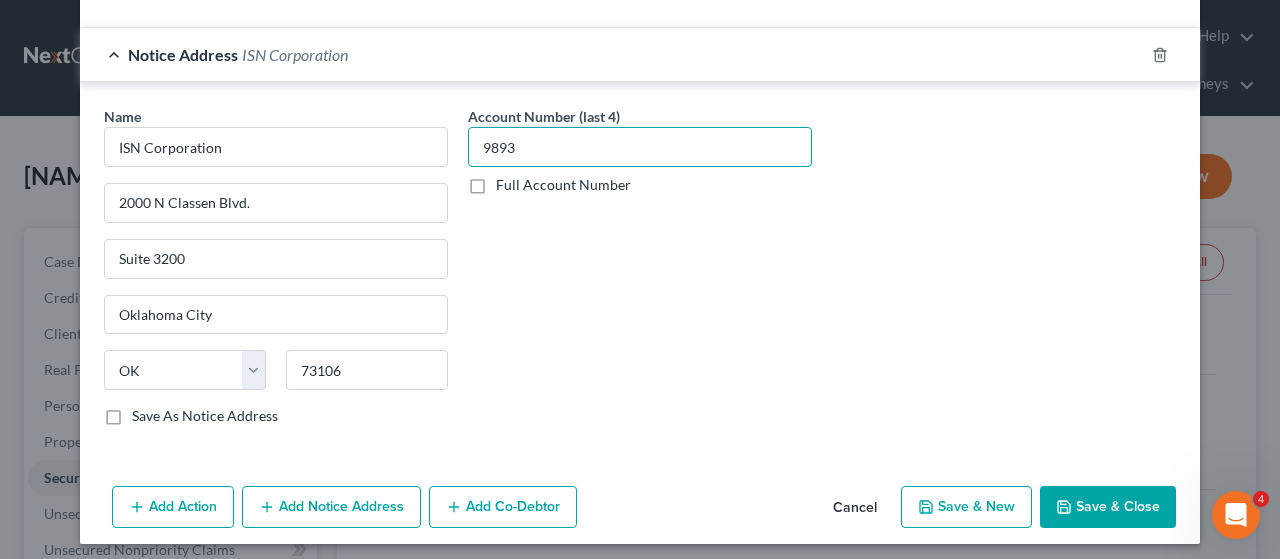 type on "9893" 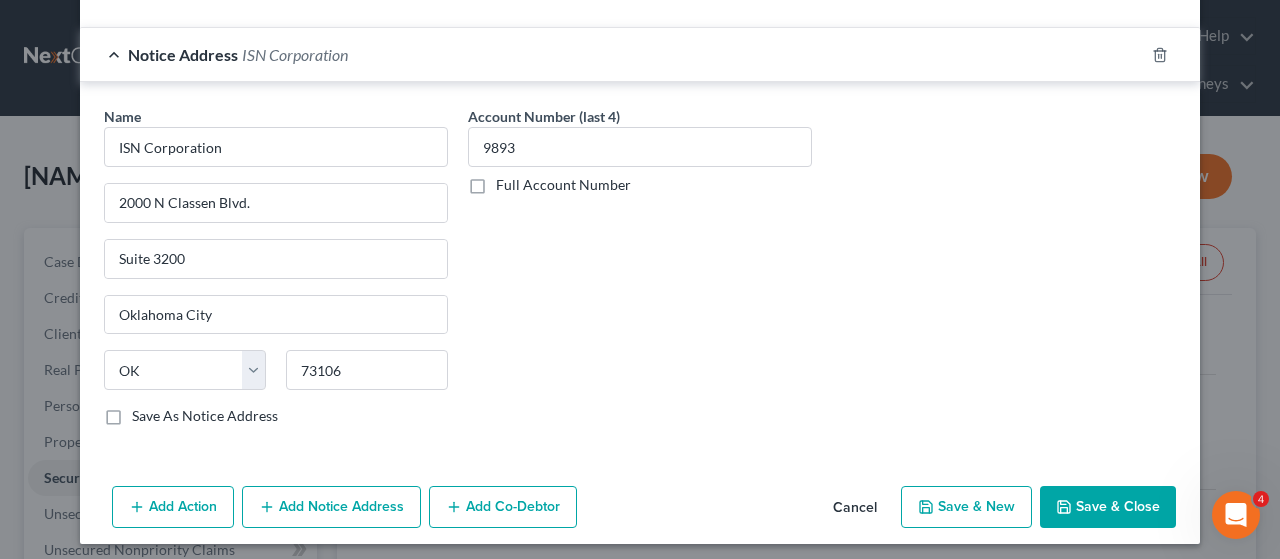 click on "Save As Notice Address" at bounding box center (205, 416) 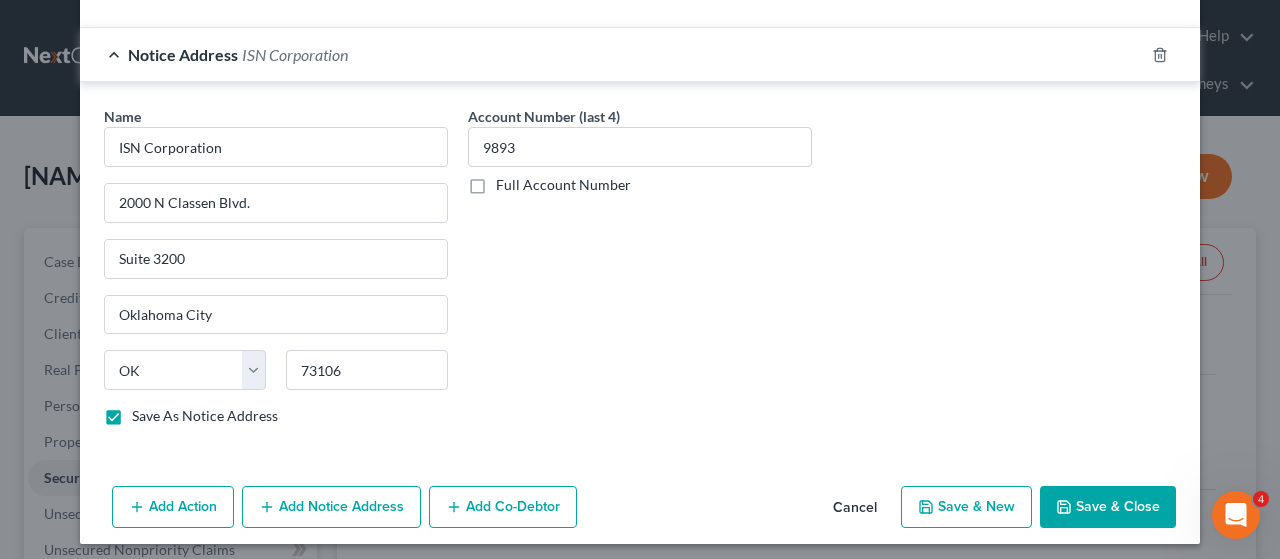 click on "Save & Close" at bounding box center (1108, 507) 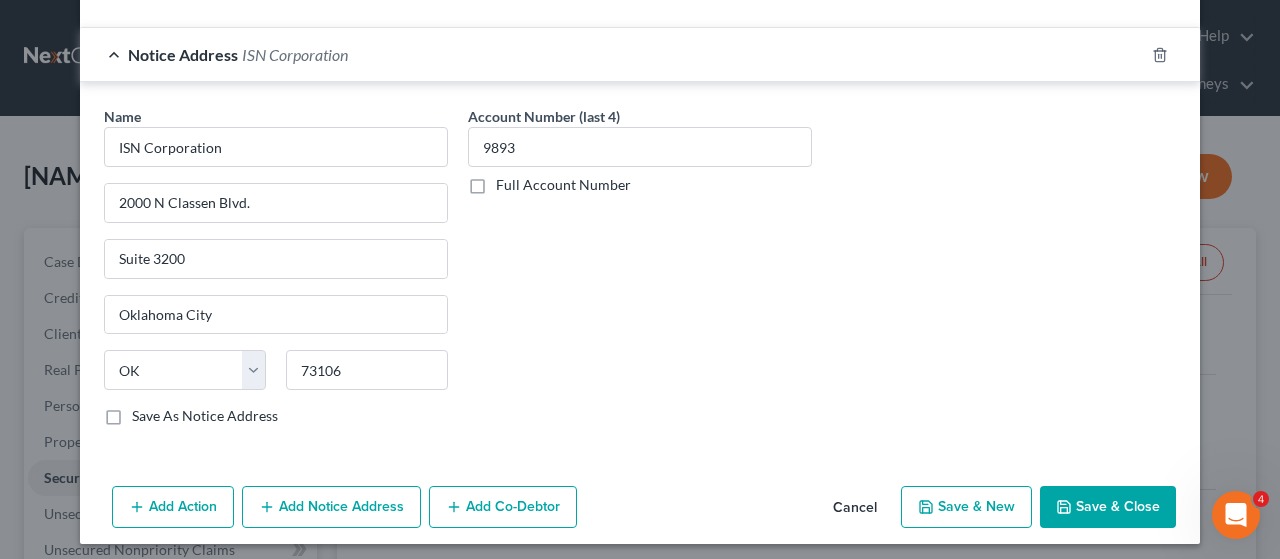 checkbox on "false" 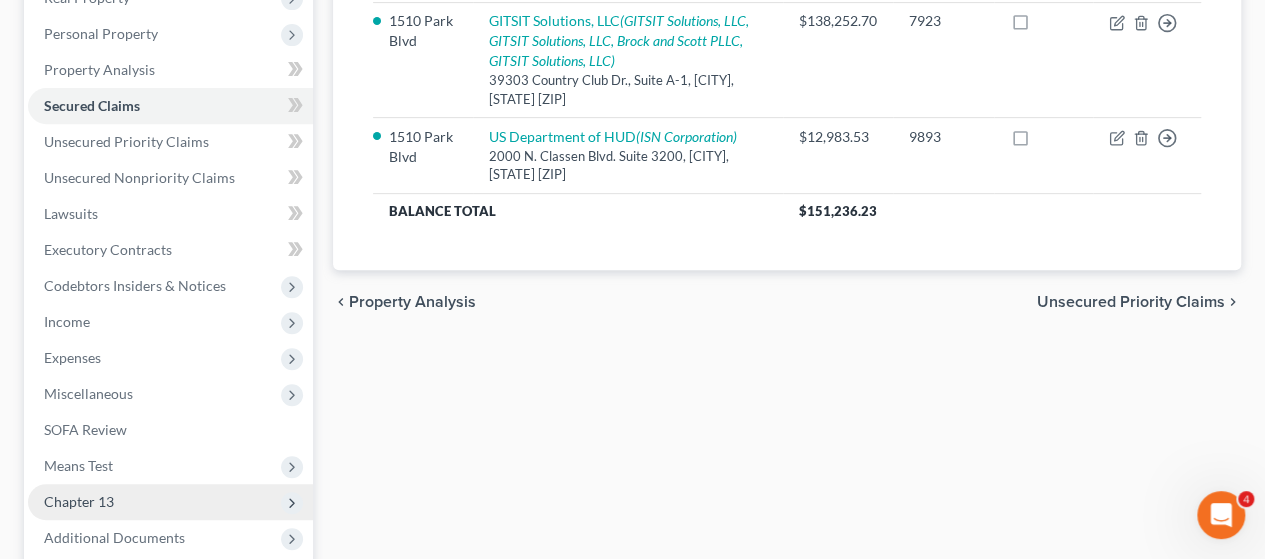 scroll, scrollTop: 0, scrollLeft: 0, axis: both 